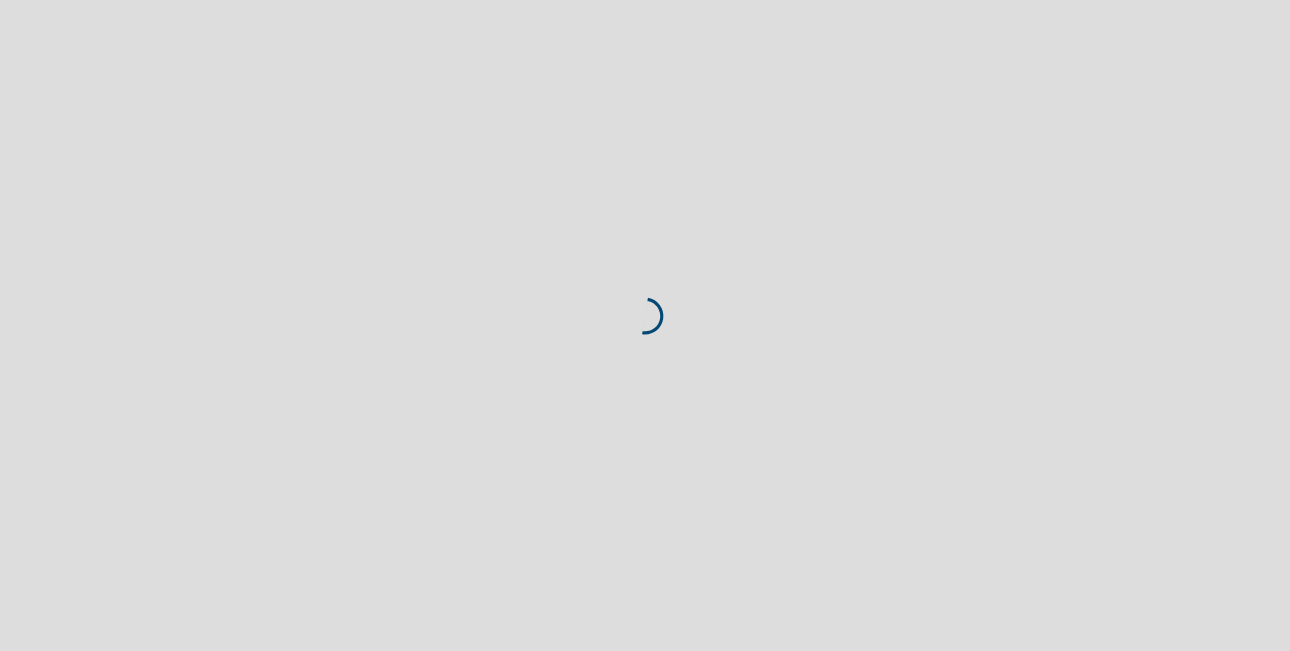 scroll, scrollTop: 0, scrollLeft: 0, axis: both 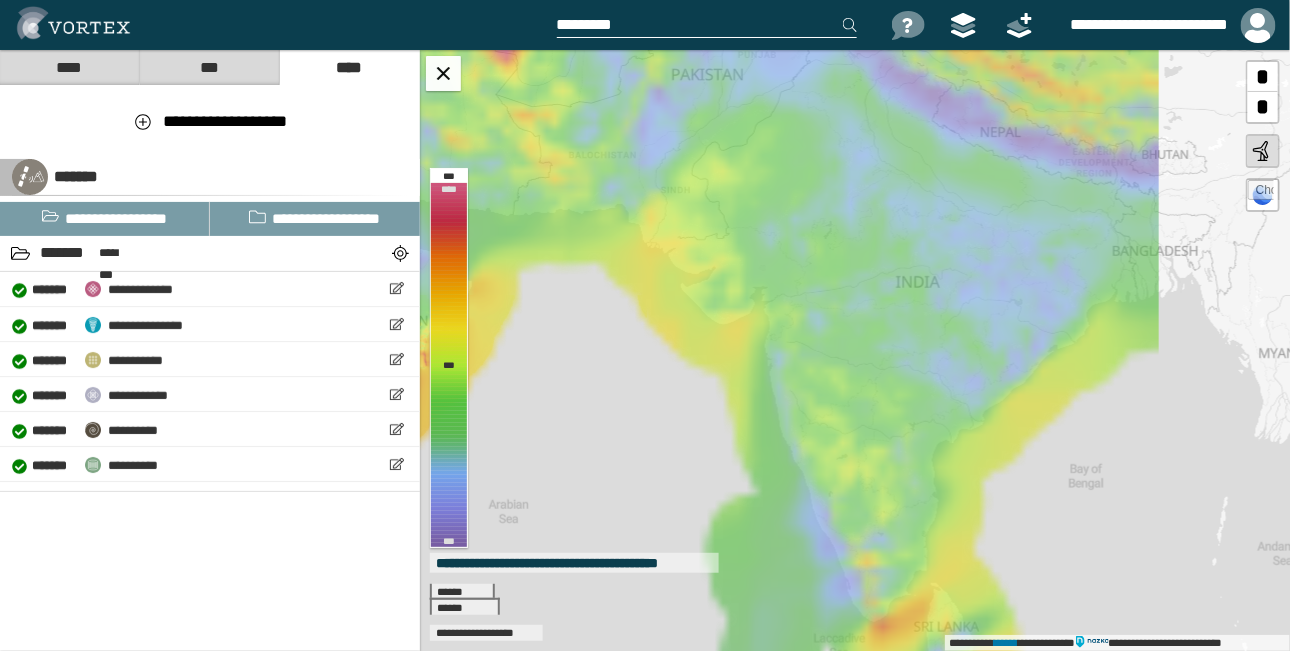 drag, startPoint x: 1084, startPoint y: 367, endPoint x: 950, endPoint y: 399, distance: 137.76791 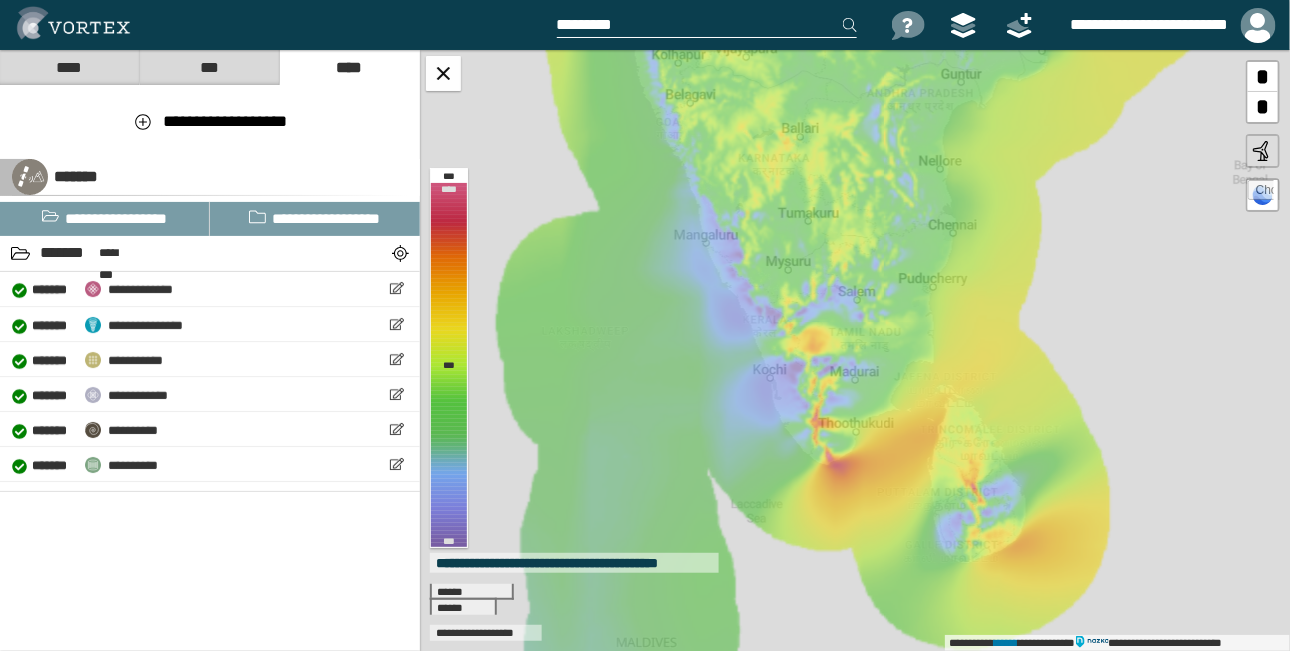 drag, startPoint x: 933, startPoint y: 546, endPoint x: 870, endPoint y: 259, distance: 293.83328 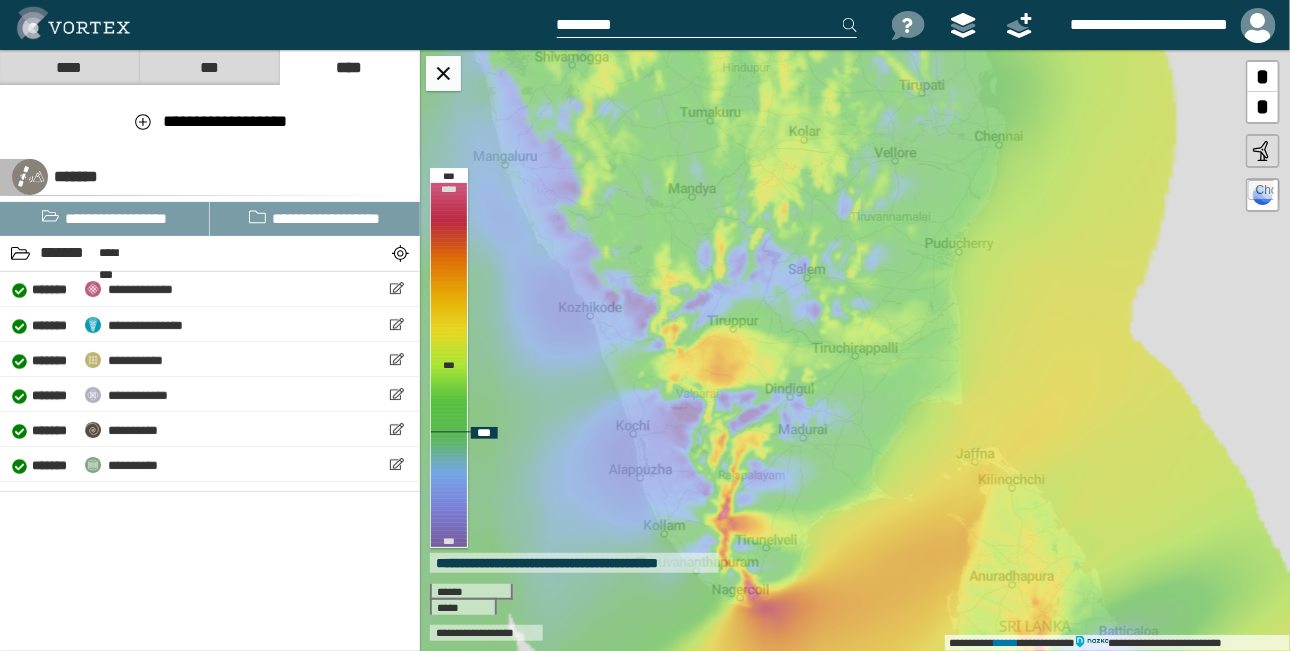 drag, startPoint x: 860, startPoint y: 316, endPoint x: 861, endPoint y: 404, distance: 88.005684 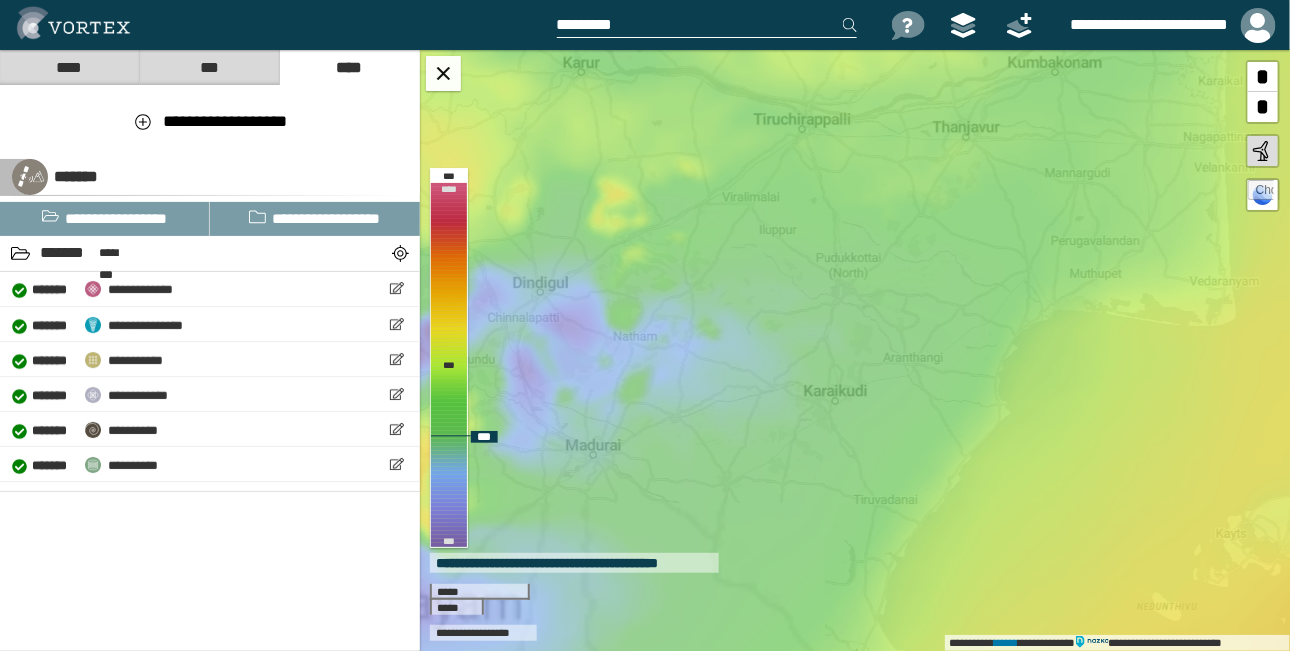 drag, startPoint x: 866, startPoint y: 407, endPoint x: 846, endPoint y: 308, distance: 101 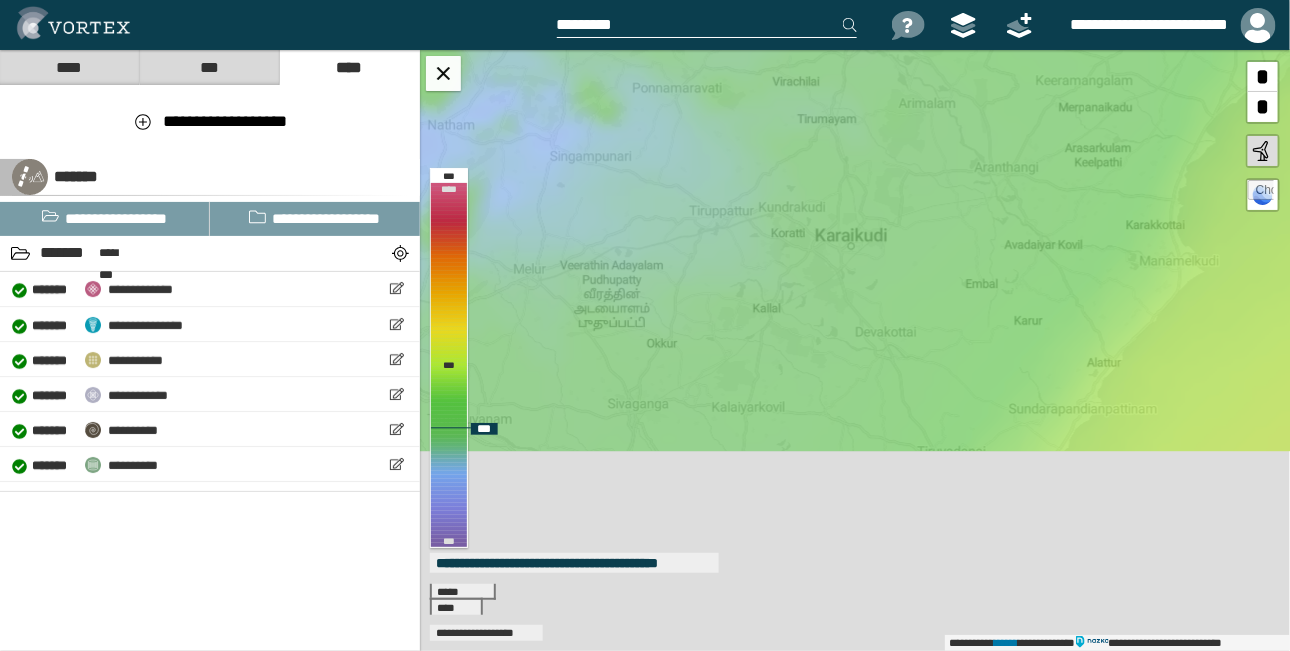 drag, startPoint x: 871, startPoint y: 353, endPoint x: 922, endPoint y: 151, distance: 208.33867 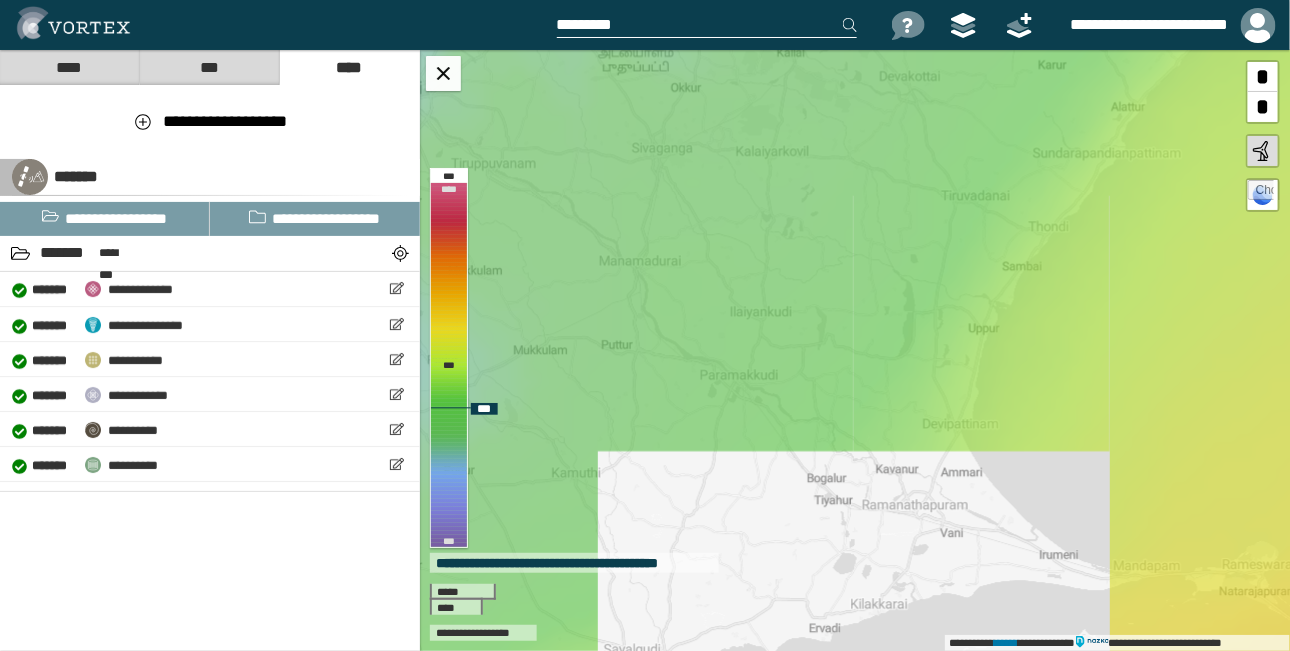 drag, startPoint x: 932, startPoint y: 363, endPoint x: 956, endPoint y: 107, distance: 257.12253 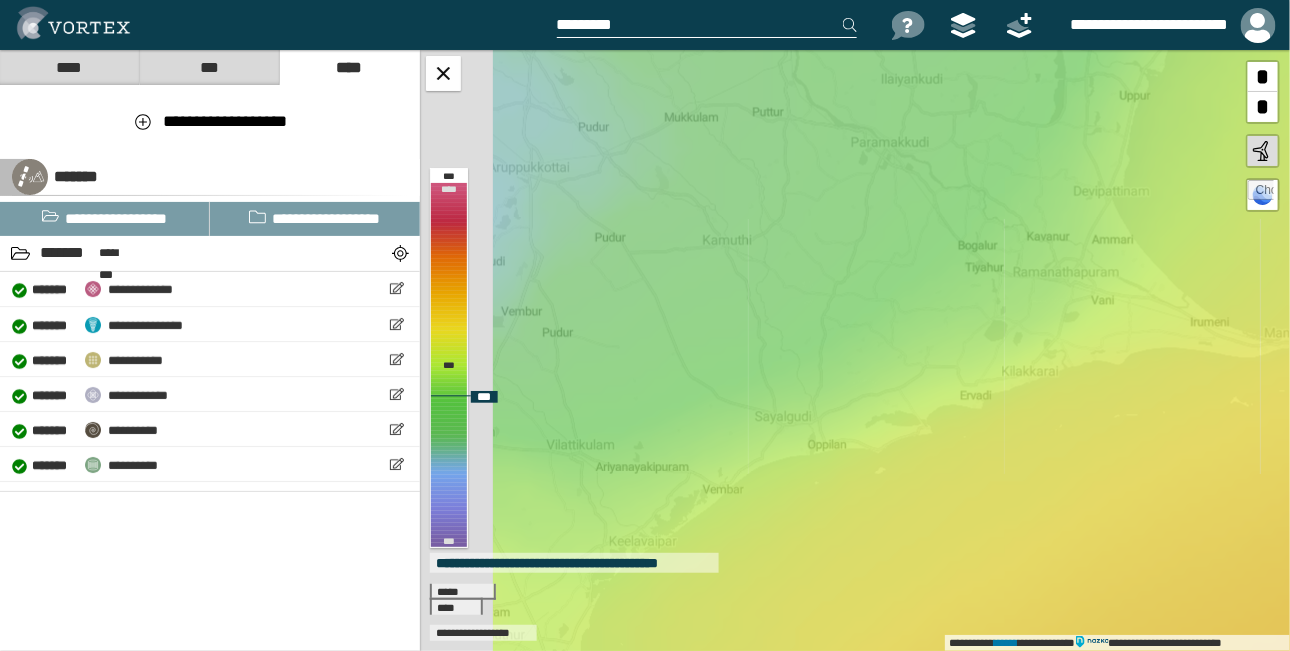drag, startPoint x: 938, startPoint y: 311, endPoint x: 1104, endPoint y: 78, distance: 286.08566 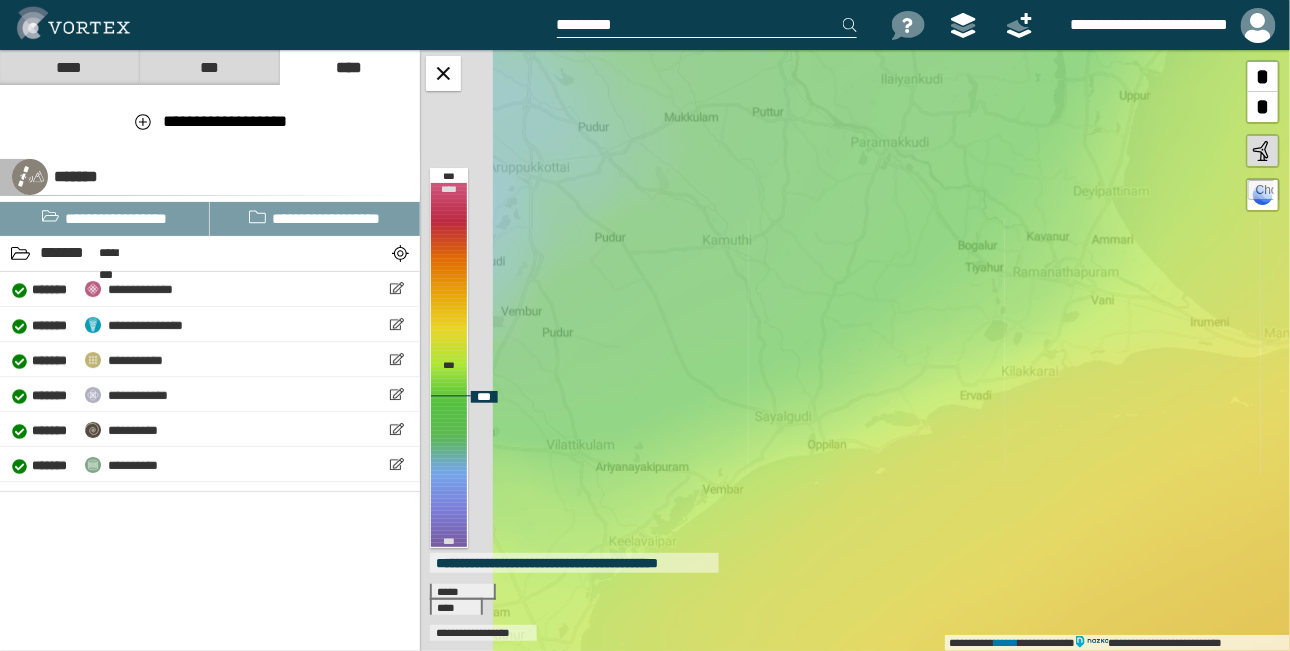 click on "**********" at bounding box center (855, 350) 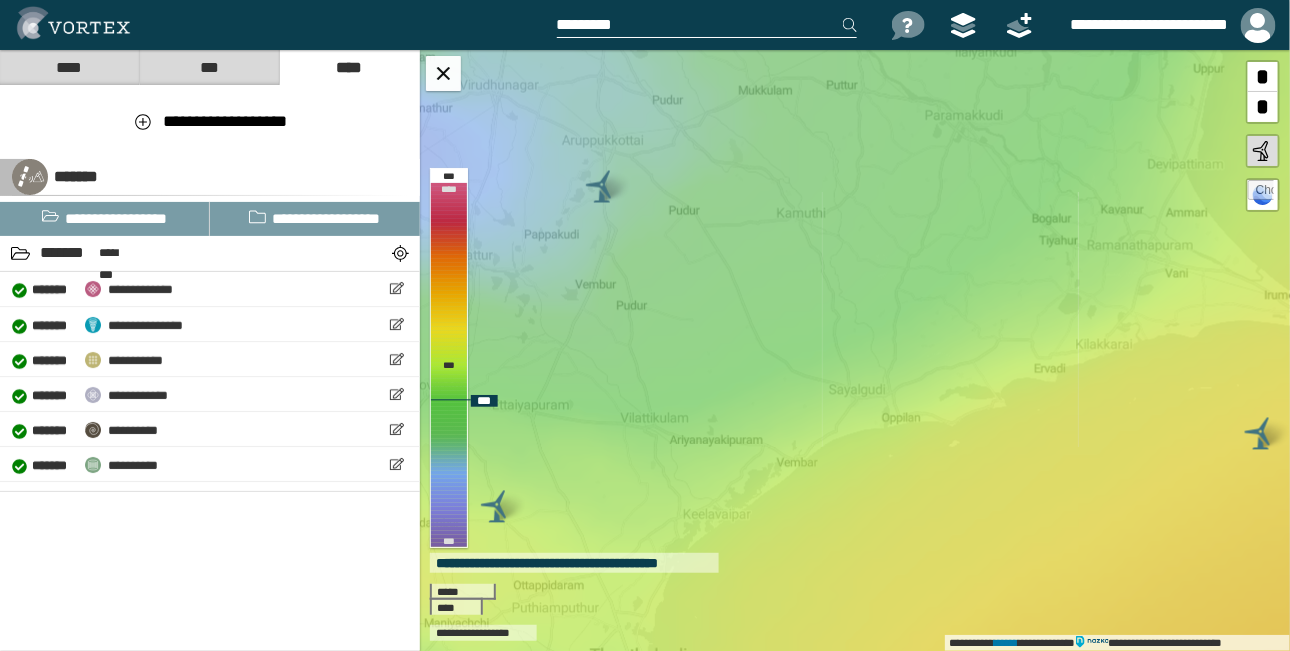 drag, startPoint x: 814, startPoint y: 348, endPoint x: 873, endPoint y: 321, distance: 64.884514 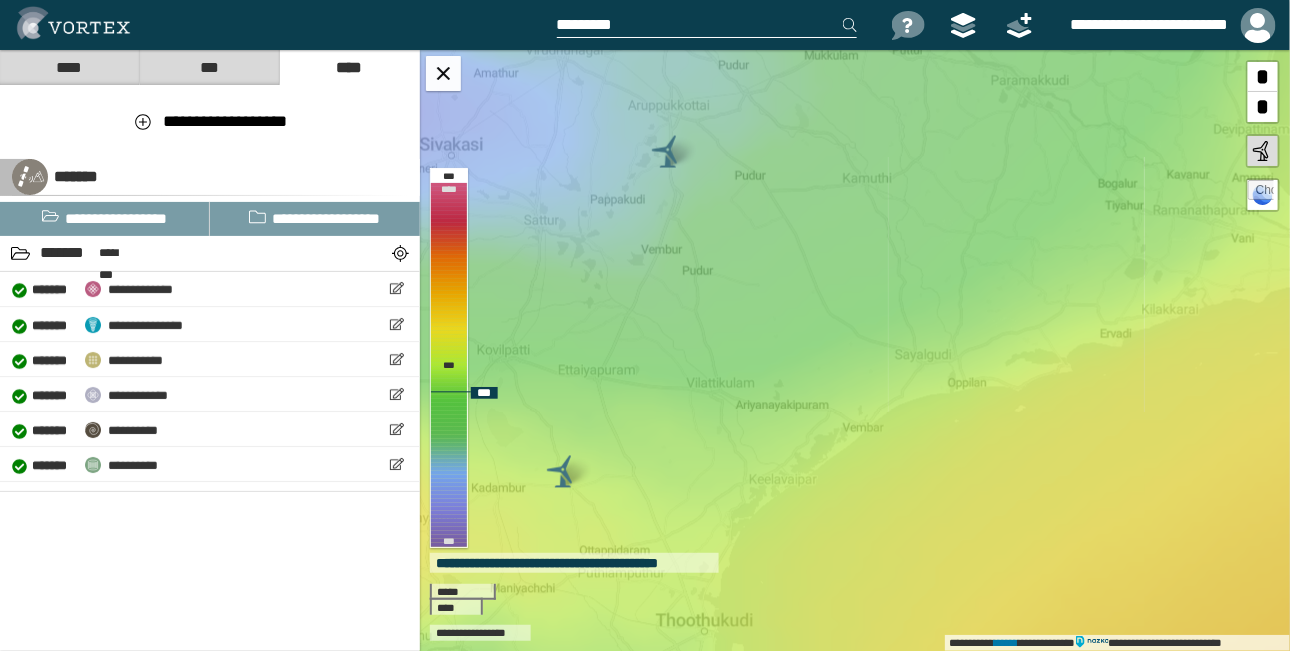 drag, startPoint x: 804, startPoint y: 390, endPoint x: 870, endPoint y: 355, distance: 74.70609 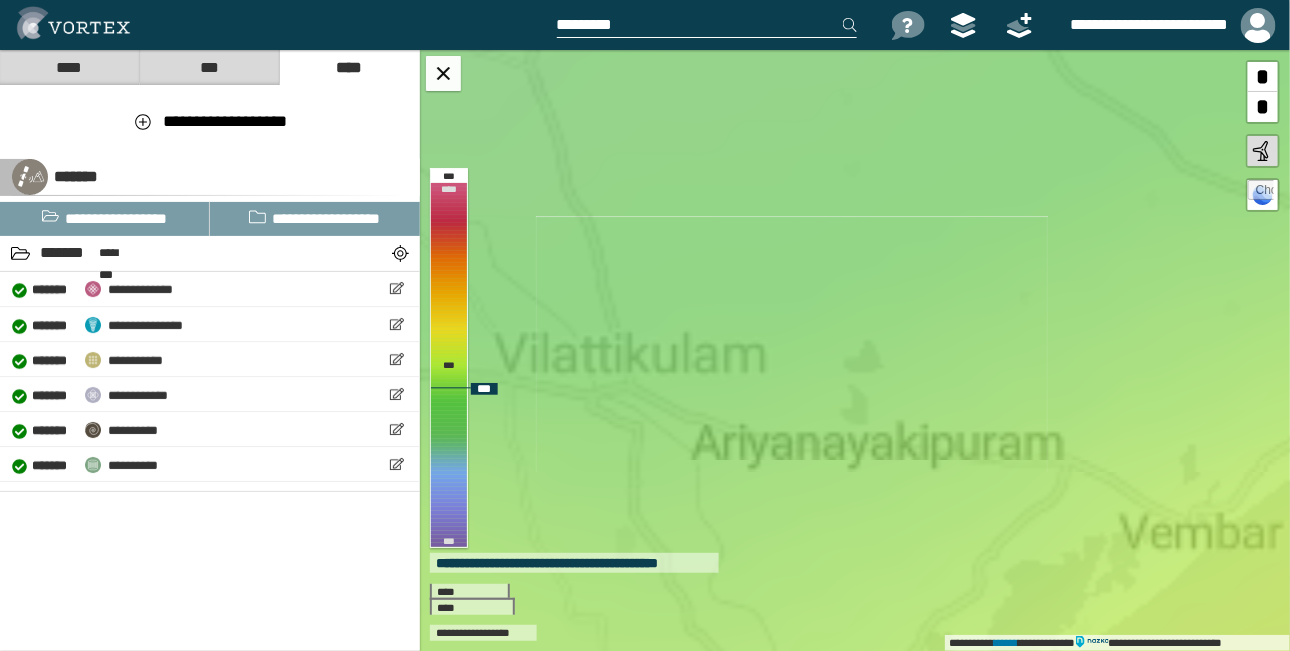 drag, startPoint x: 828, startPoint y: 380, endPoint x: 1060, endPoint y: 342, distance: 235.09148 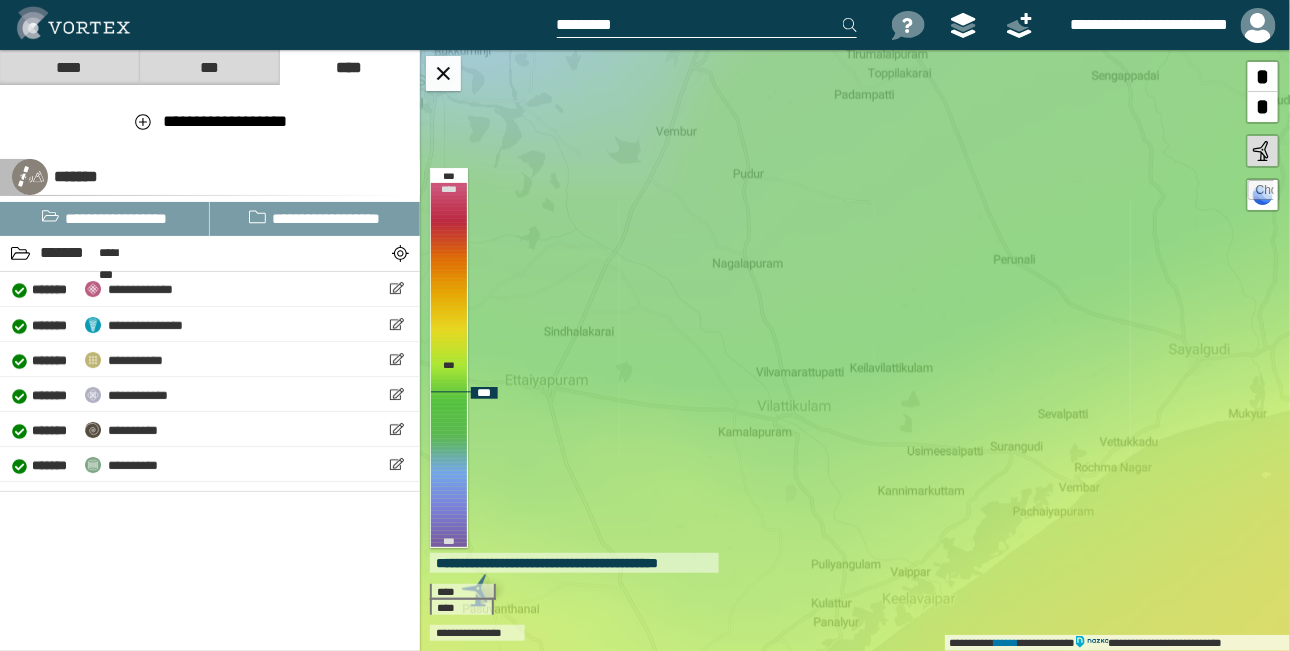 drag, startPoint x: 960, startPoint y: 347, endPoint x: 958, endPoint y: 396, distance: 49.0408 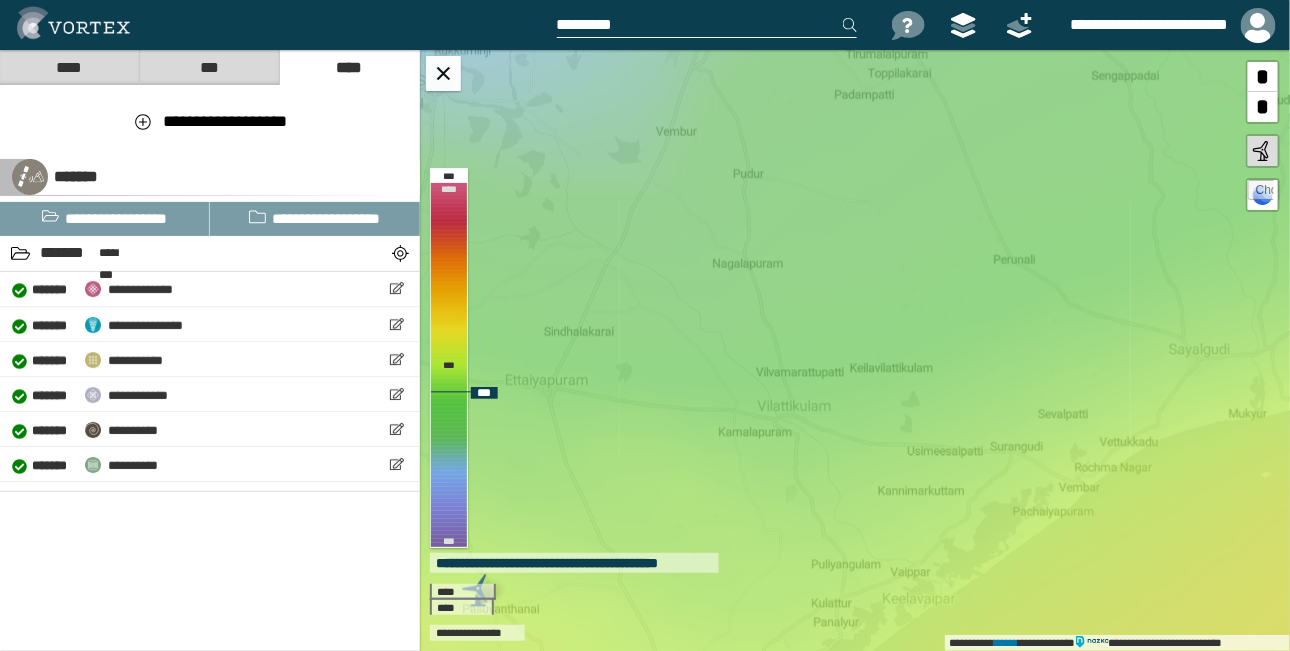 click on "**********" at bounding box center (855, 350) 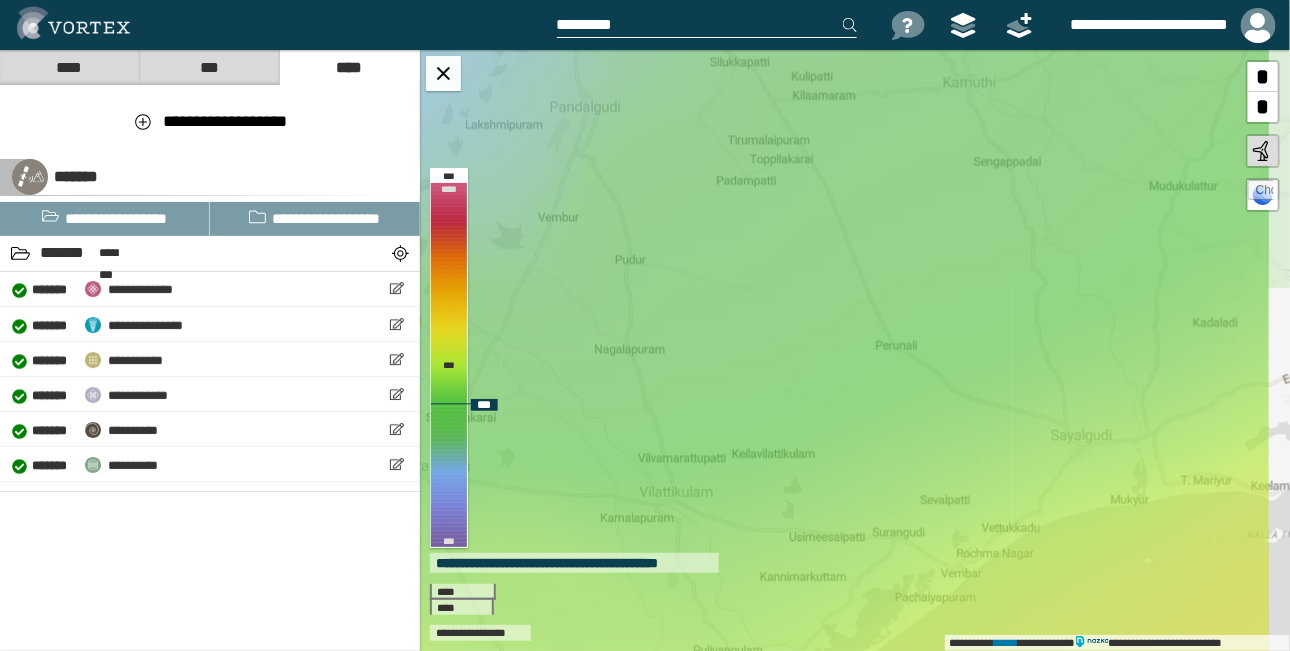 drag, startPoint x: 958, startPoint y: 293, endPoint x: 840, endPoint y: 379, distance: 146.0137 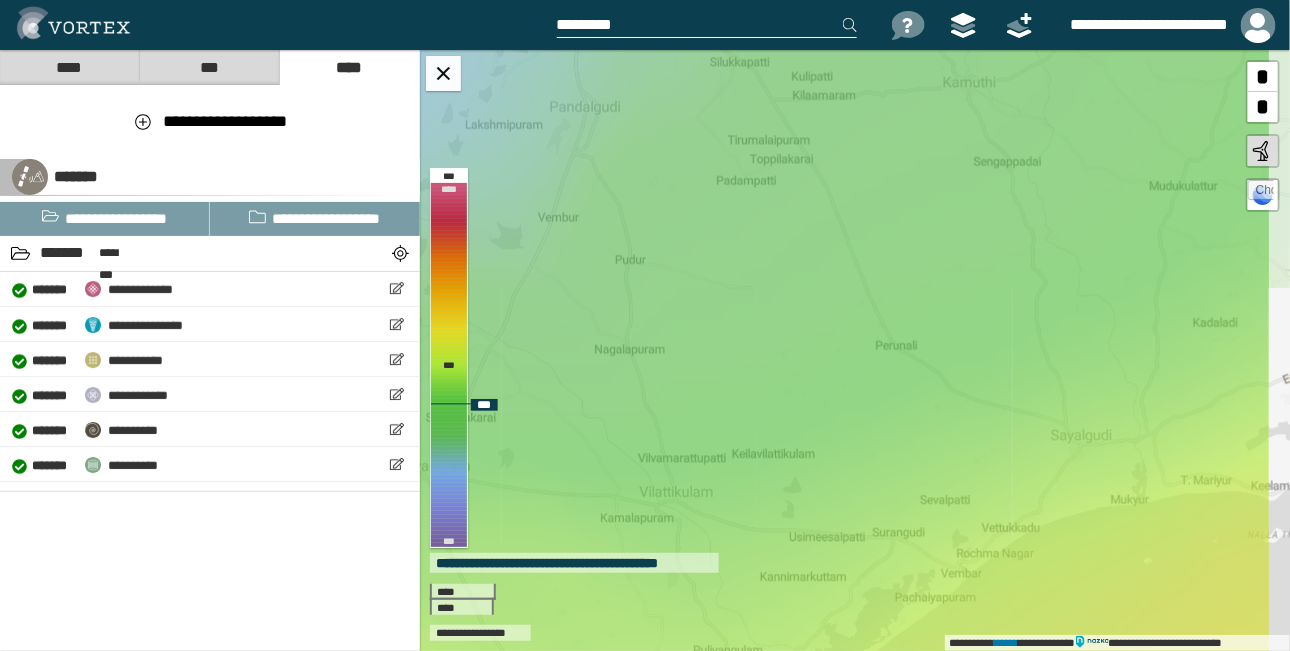 click on "**********" at bounding box center (855, 350) 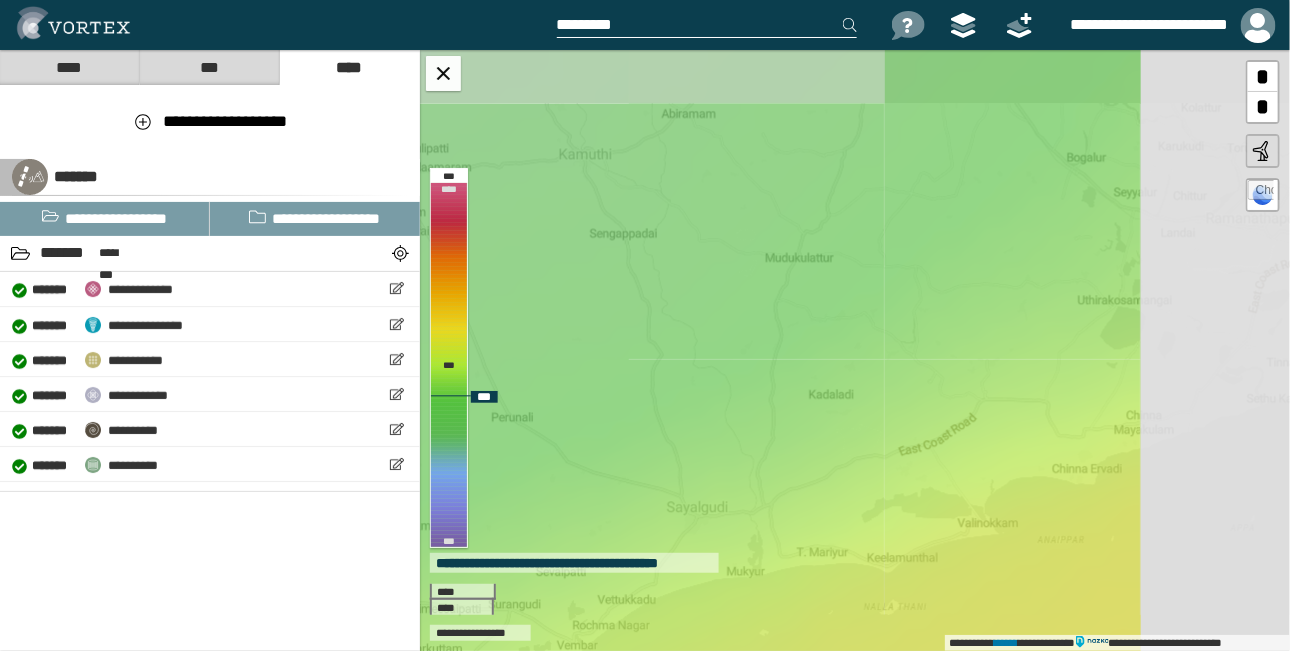 drag, startPoint x: 975, startPoint y: 411, endPoint x: 591, endPoint y: 483, distance: 390.69168 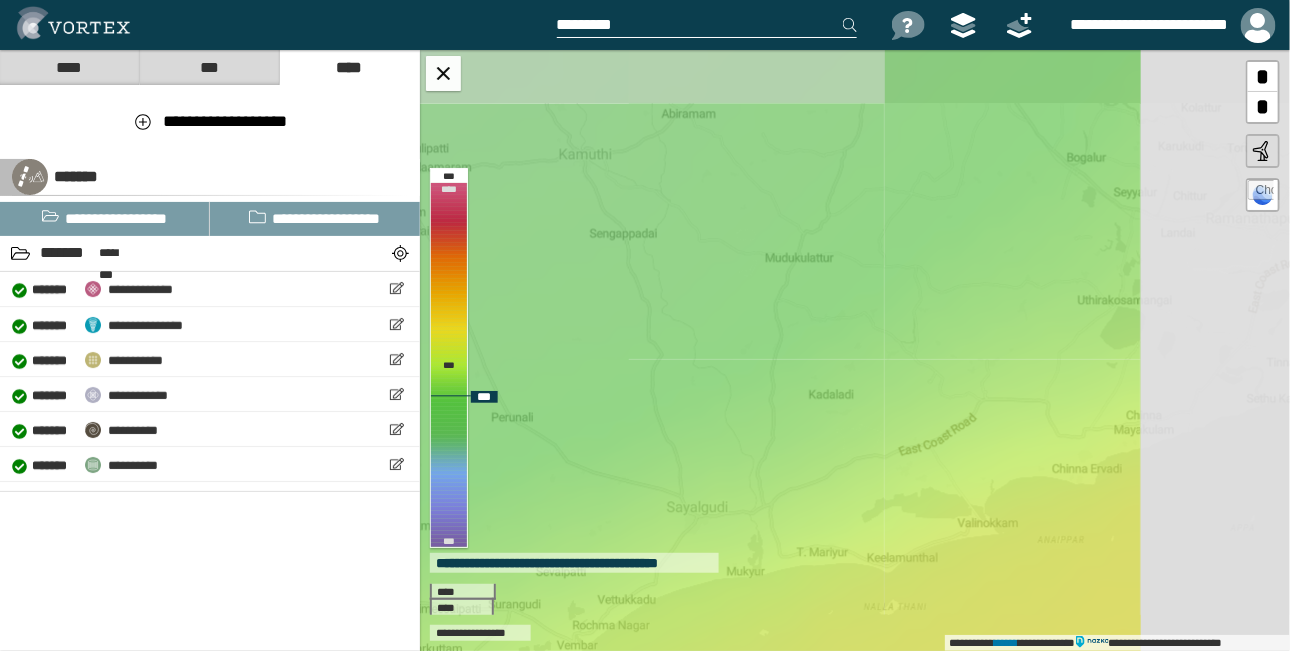 click on "**********" at bounding box center (855, 350) 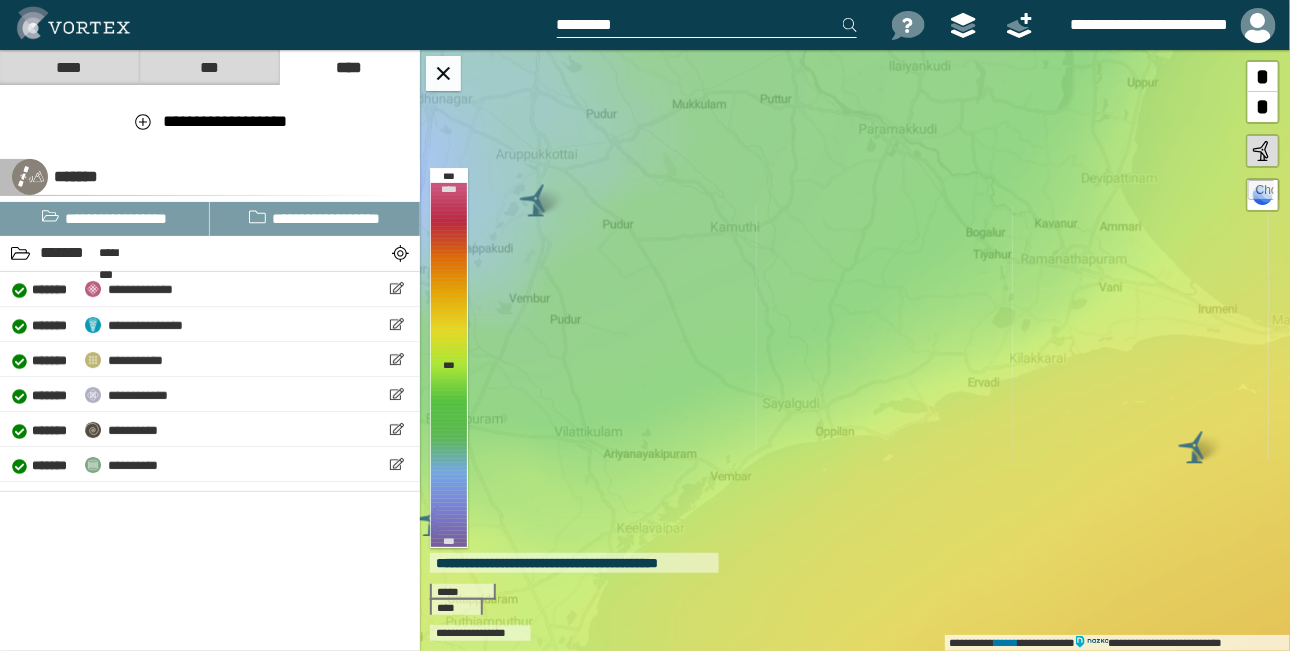 click at bounding box center [707, 25] 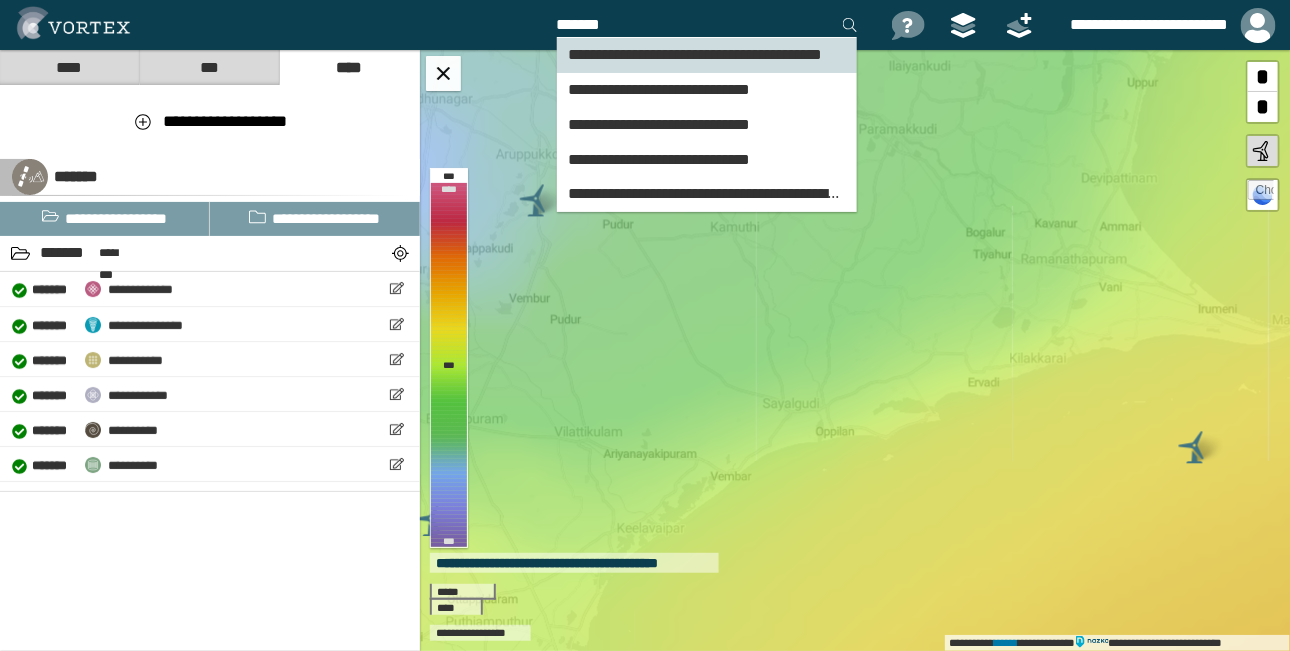 type on "*******" 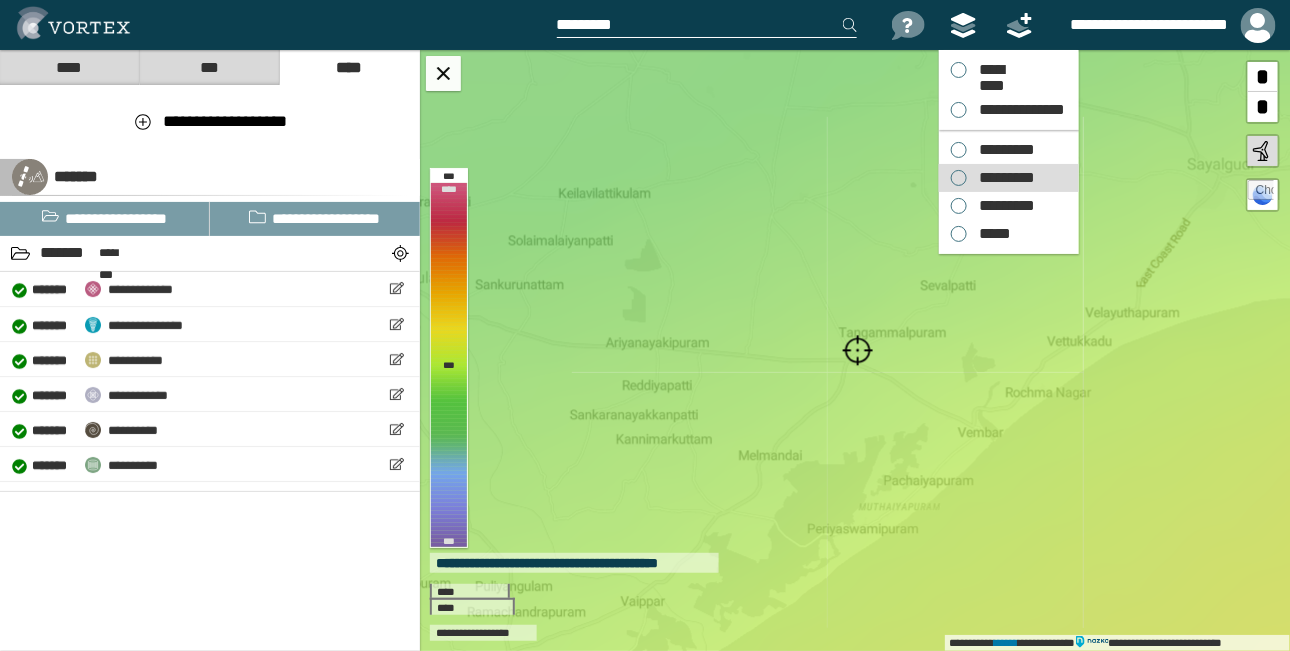 click on "*********" at bounding box center [1002, 178] 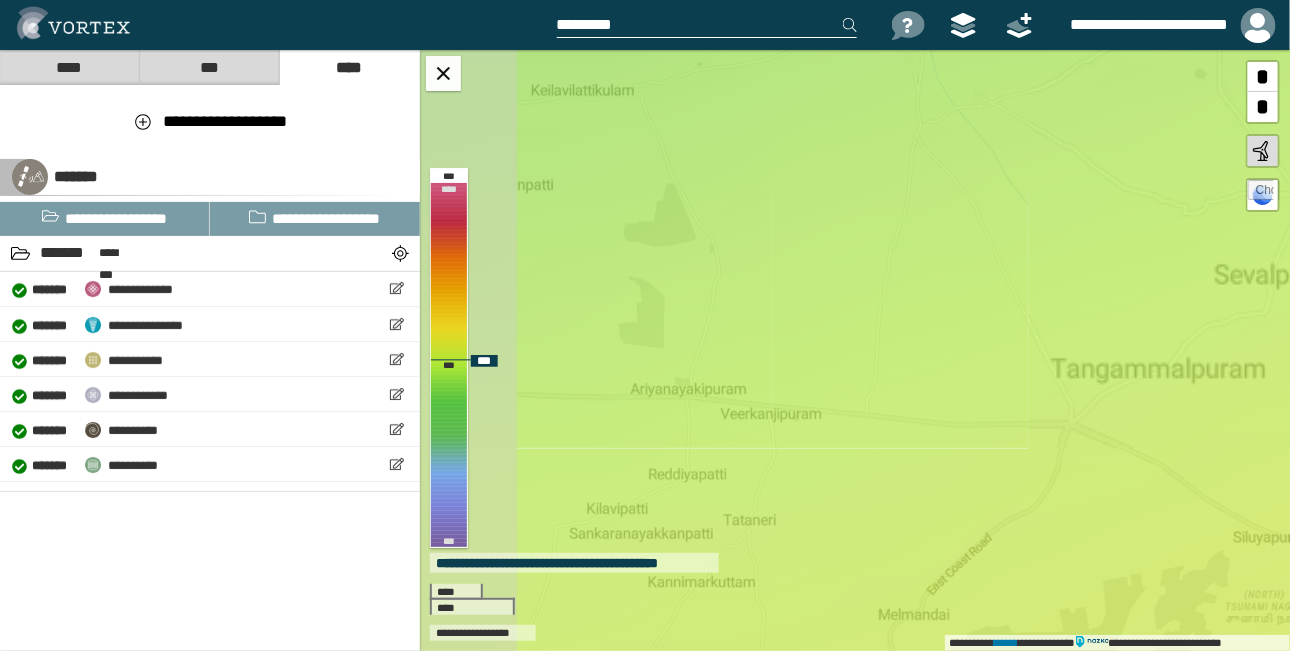 drag, startPoint x: 787, startPoint y: 344, endPoint x: 1016, endPoint y: 400, distance: 235.74774 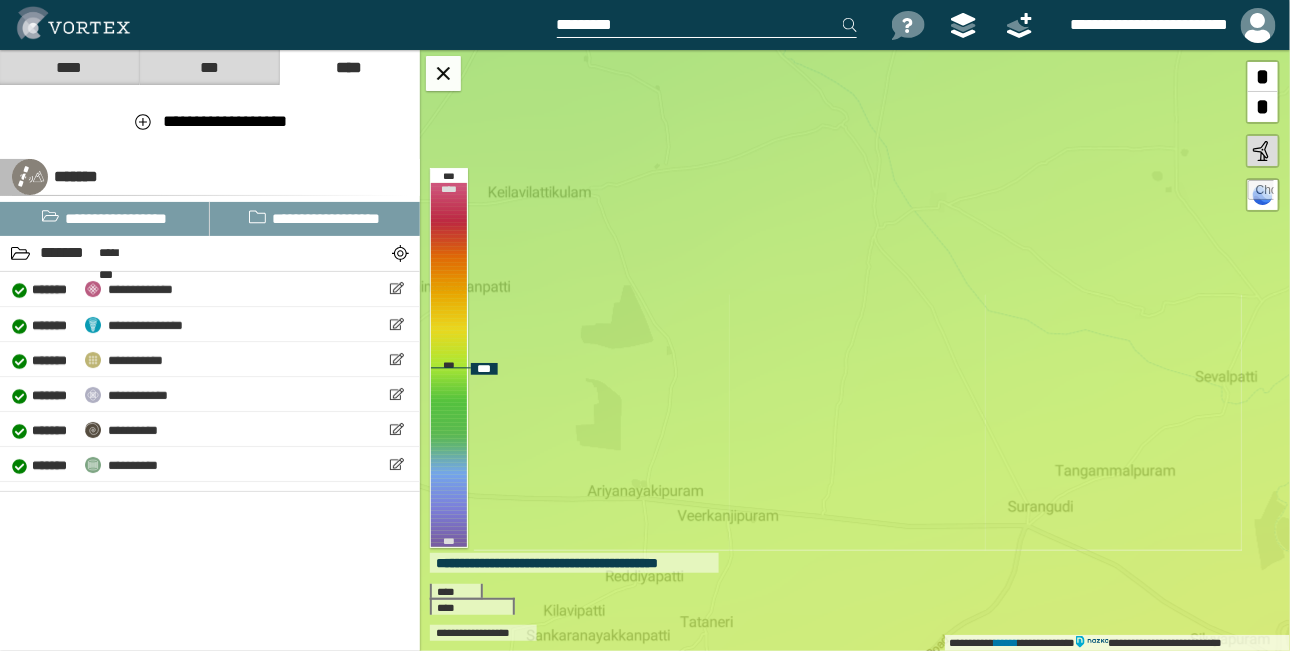 drag, startPoint x: 861, startPoint y: 284, endPoint x: 818, endPoint y: 386, distance: 110.69327 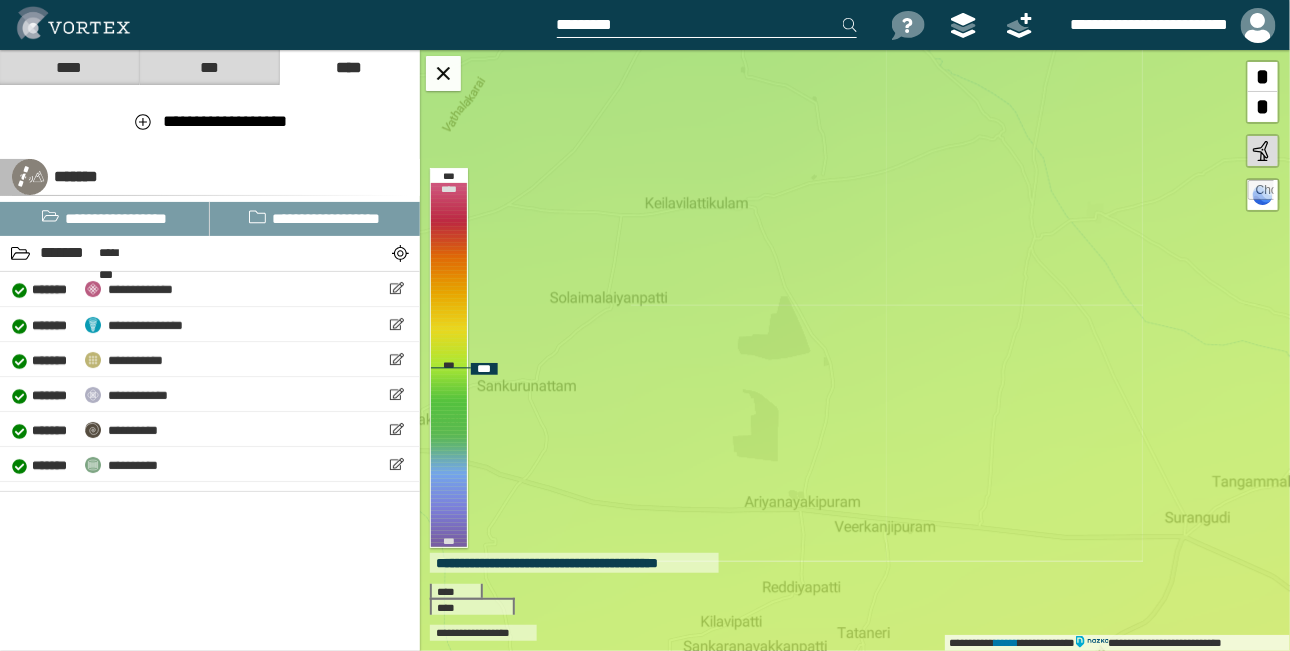 drag, startPoint x: 761, startPoint y: 337, endPoint x: 918, endPoint y: 348, distance: 157.38487 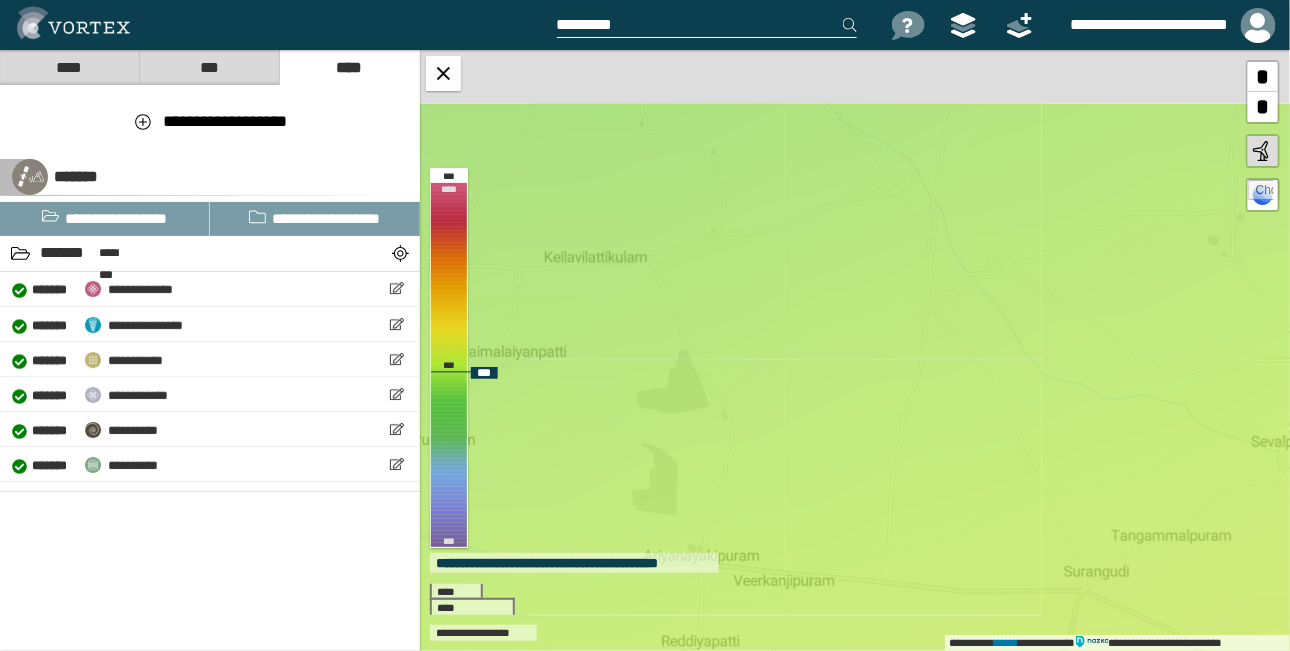 drag, startPoint x: 978, startPoint y: 227, endPoint x: 877, endPoint y: 281, distance: 114.52947 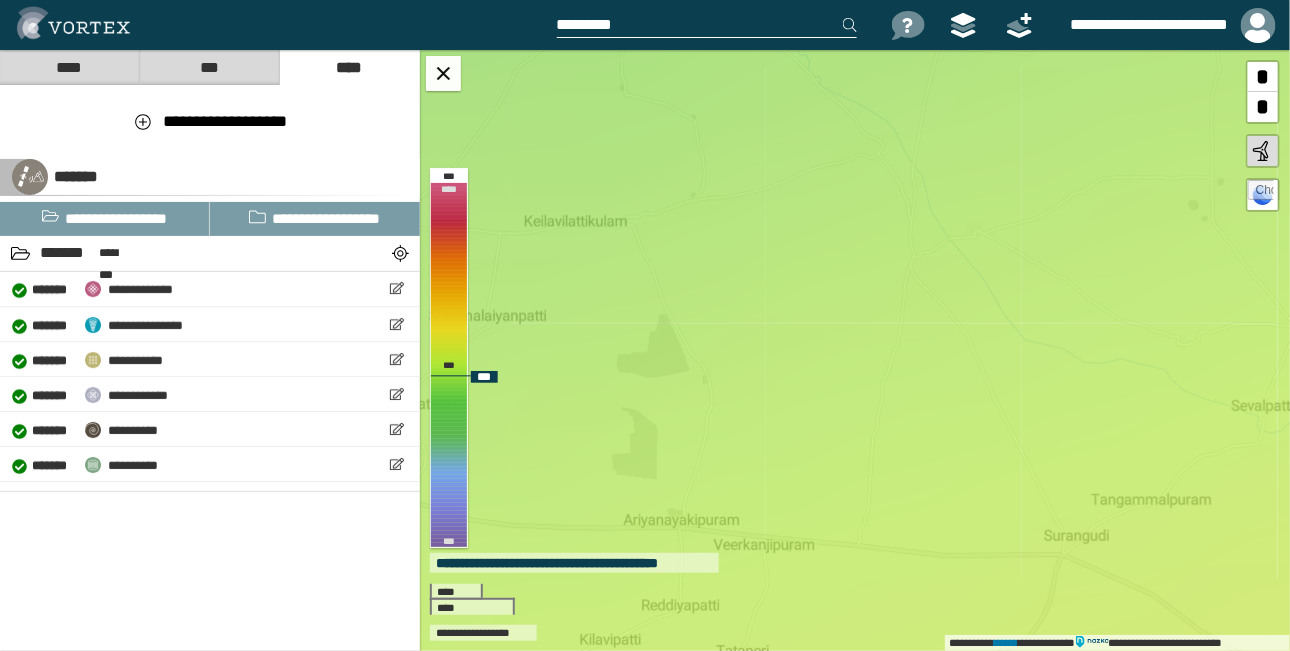 drag, startPoint x: 860, startPoint y: 247, endPoint x: 863, endPoint y: 183, distance: 64.070274 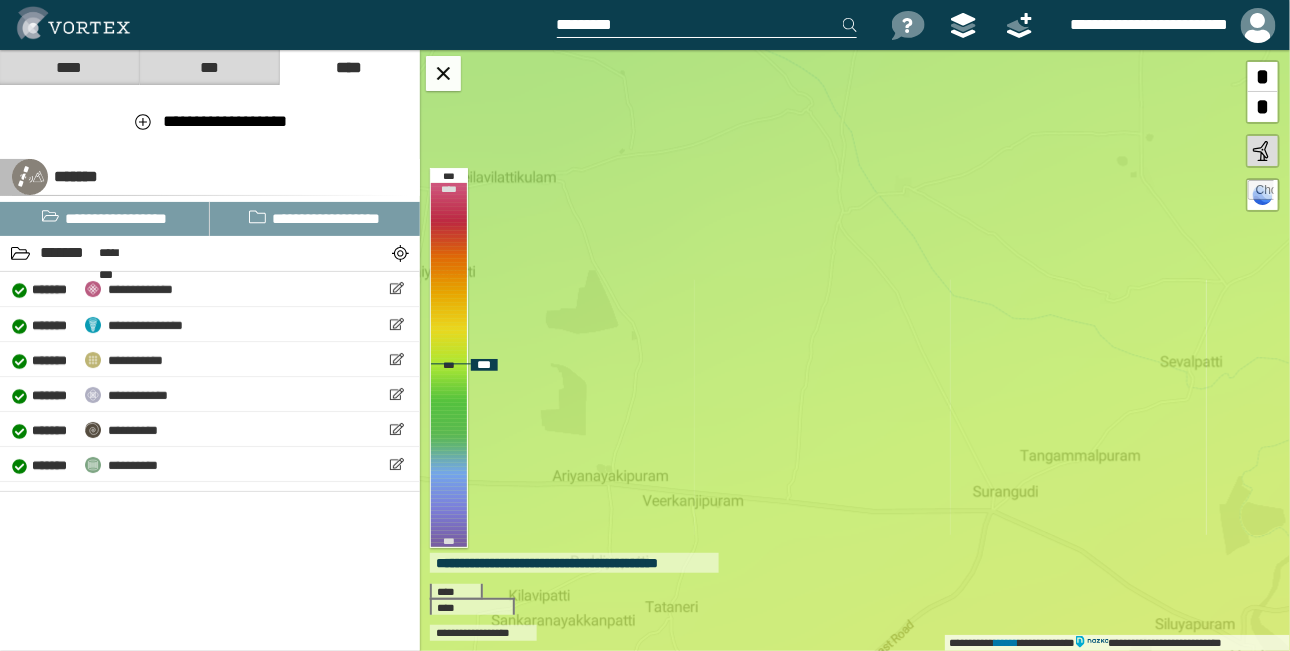 drag, startPoint x: 1013, startPoint y: 420, endPoint x: 942, endPoint y: 376, distance: 83.528435 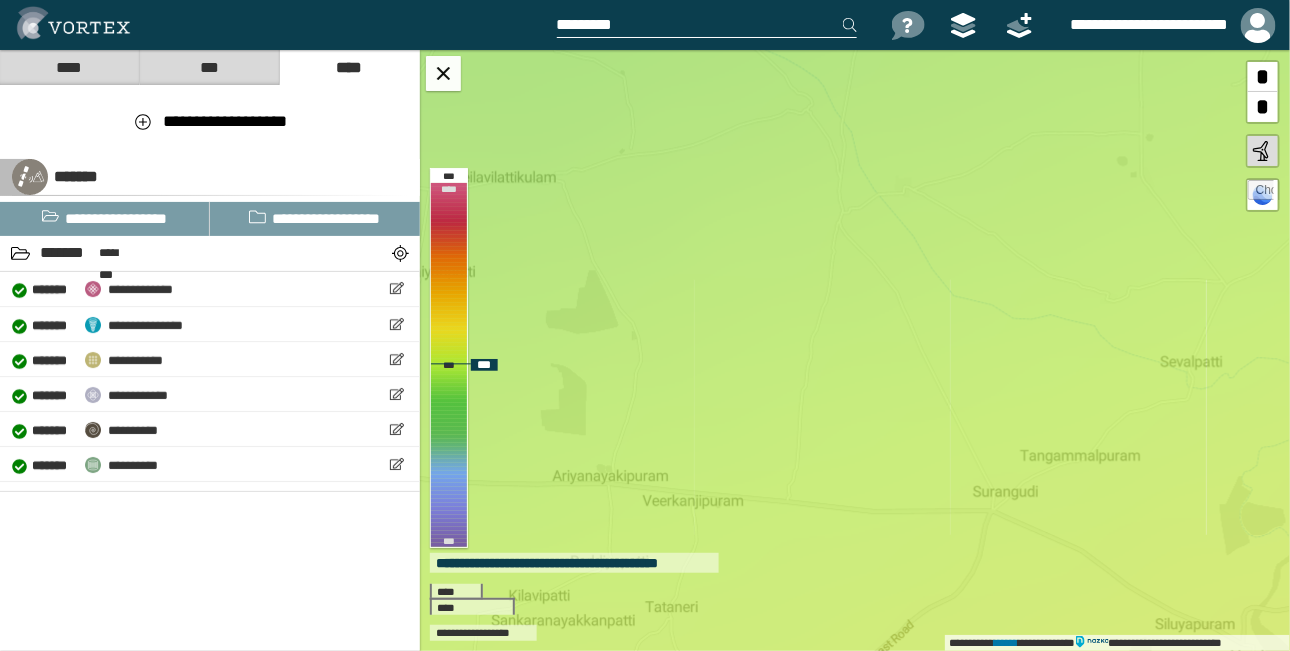click on "**********" at bounding box center (855, 350) 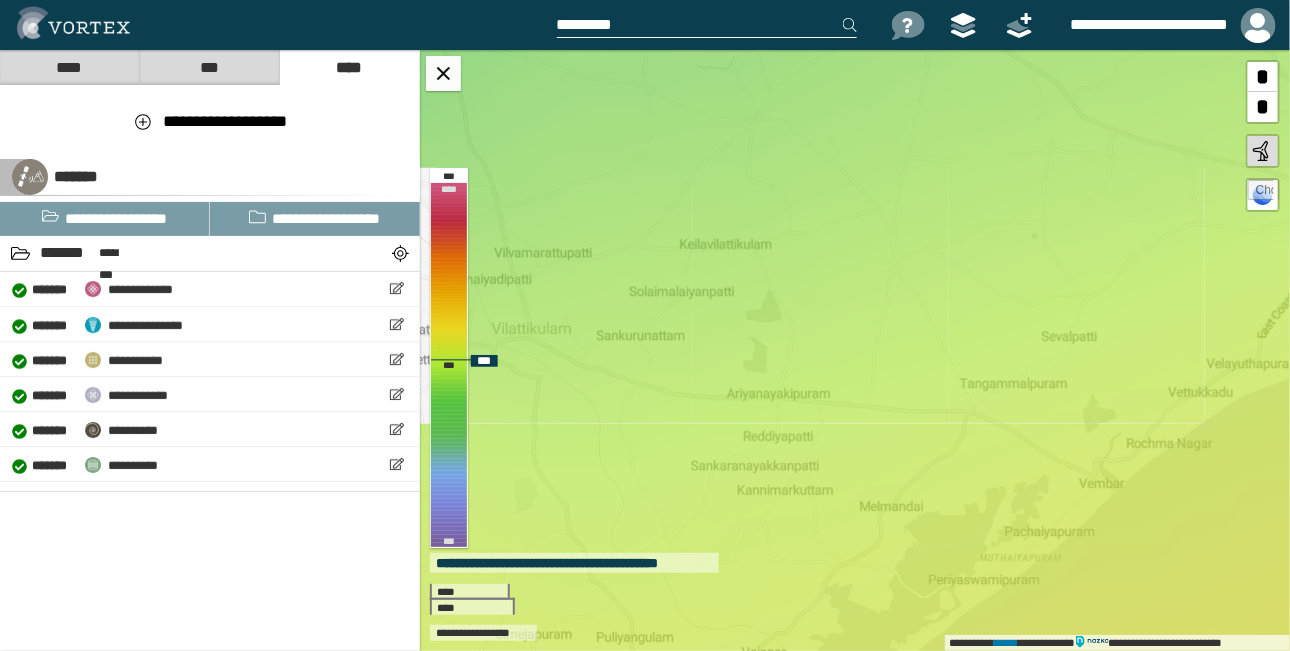 drag, startPoint x: 959, startPoint y: 453, endPoint x: 962, endPoint y: 417, distance: 36.124783 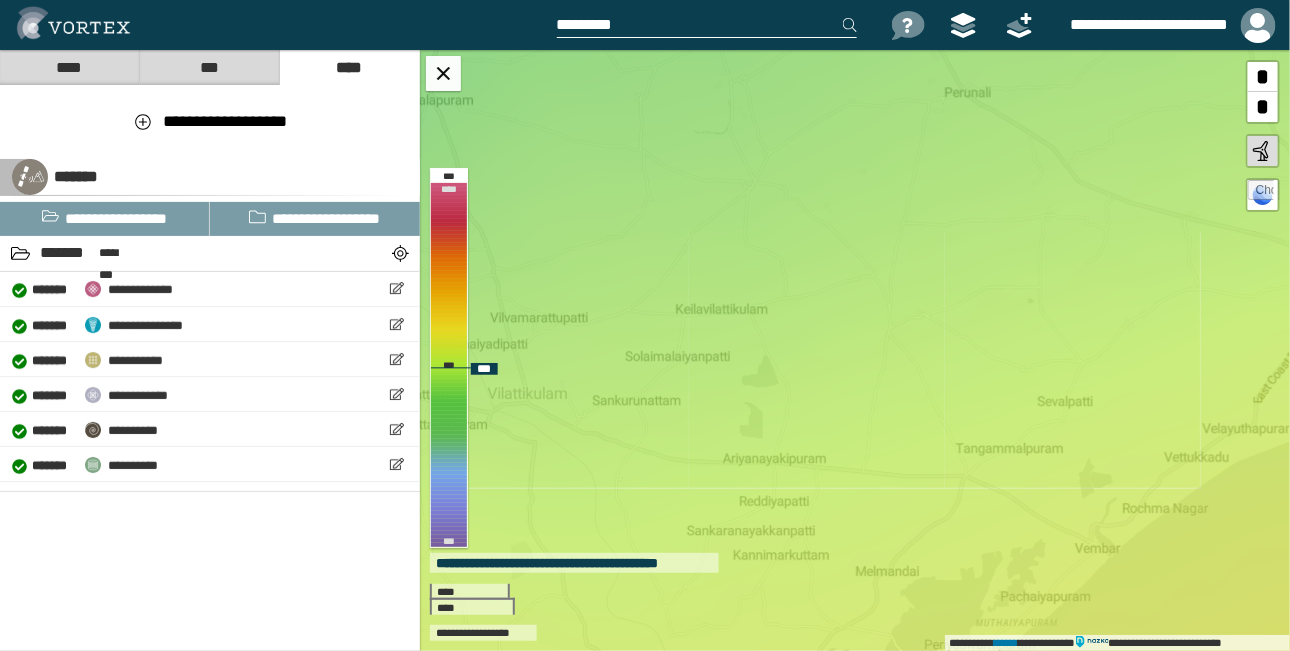 drag, startPoint x: 853, startPoint y: 357, endPoint x: 848, endPoint y: 426, distance: 69.18092 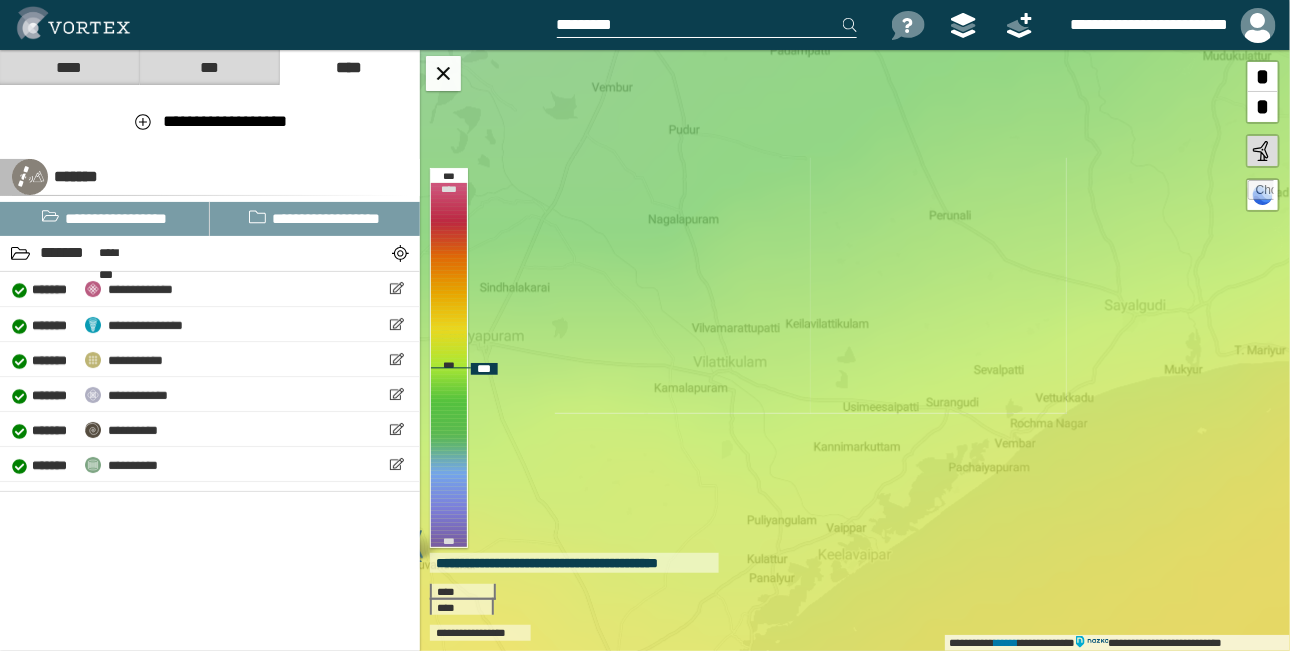 drag, startPoint x: 941, startPoint y: 466, endPoint x: 895, endPoint y: 379, distance: 98.4124 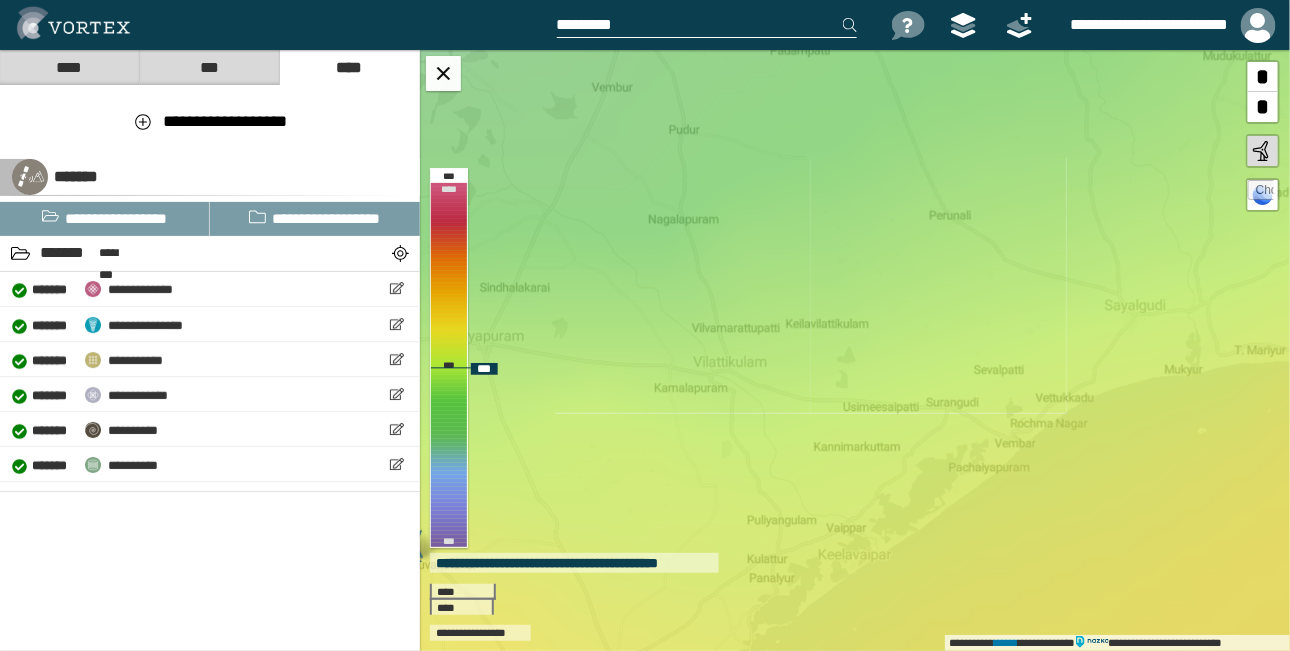 click on "**********" at bounding box center [855, 350] 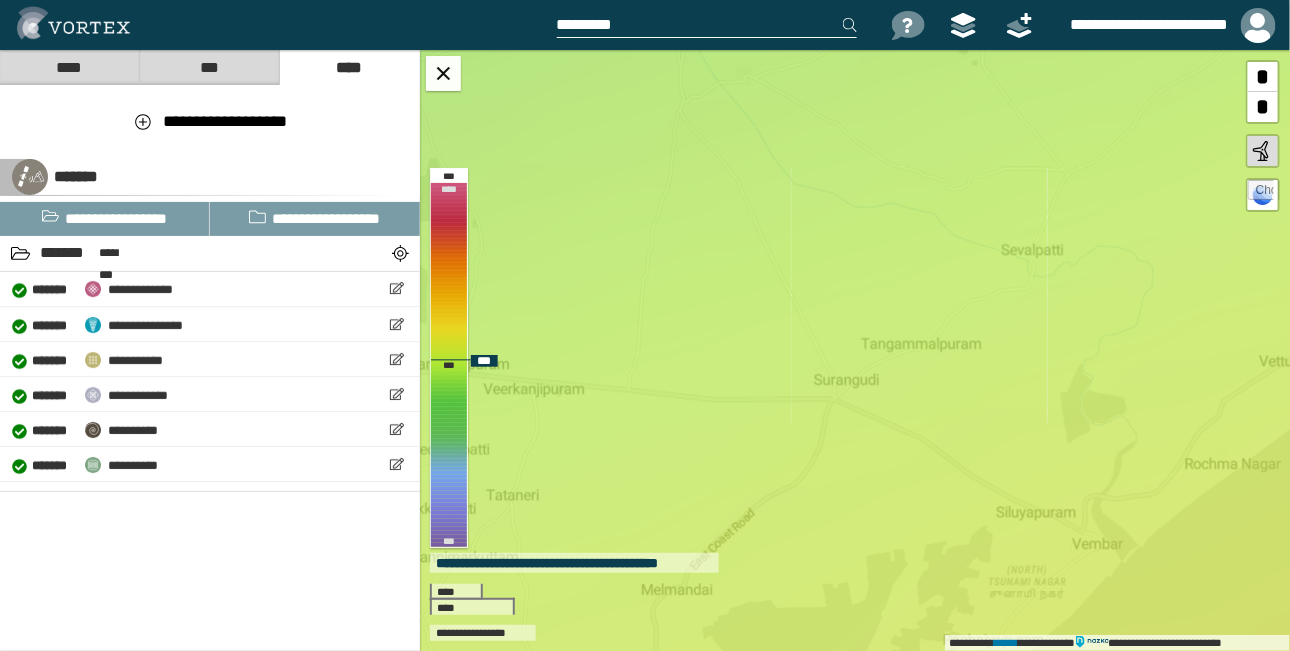 drag, startPoint x: 1092, startPoint y: 557, endPoint x: 928, endPoint y: 355, distance: 260.19223 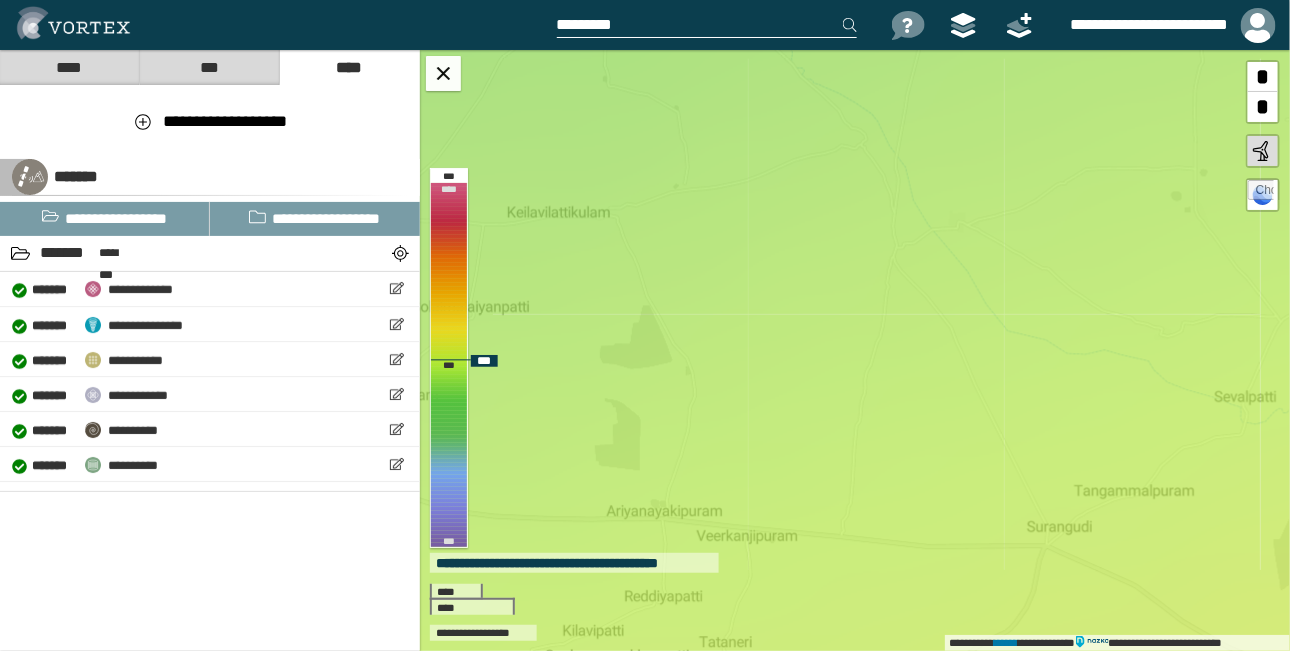 drag, startPoint x: 830, startPoint y: 402, endPoint x: 1048, endPoint y: 557, distance: 267.48645 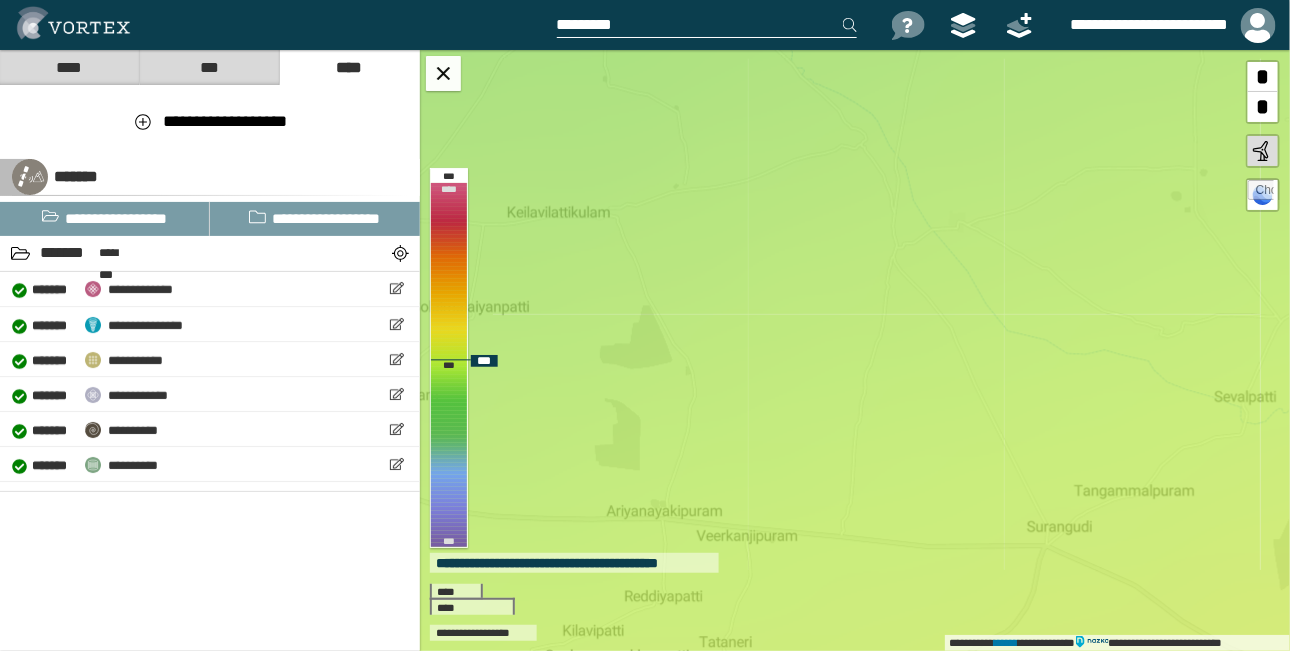 click on "**********" at bounding box center (855, 350) 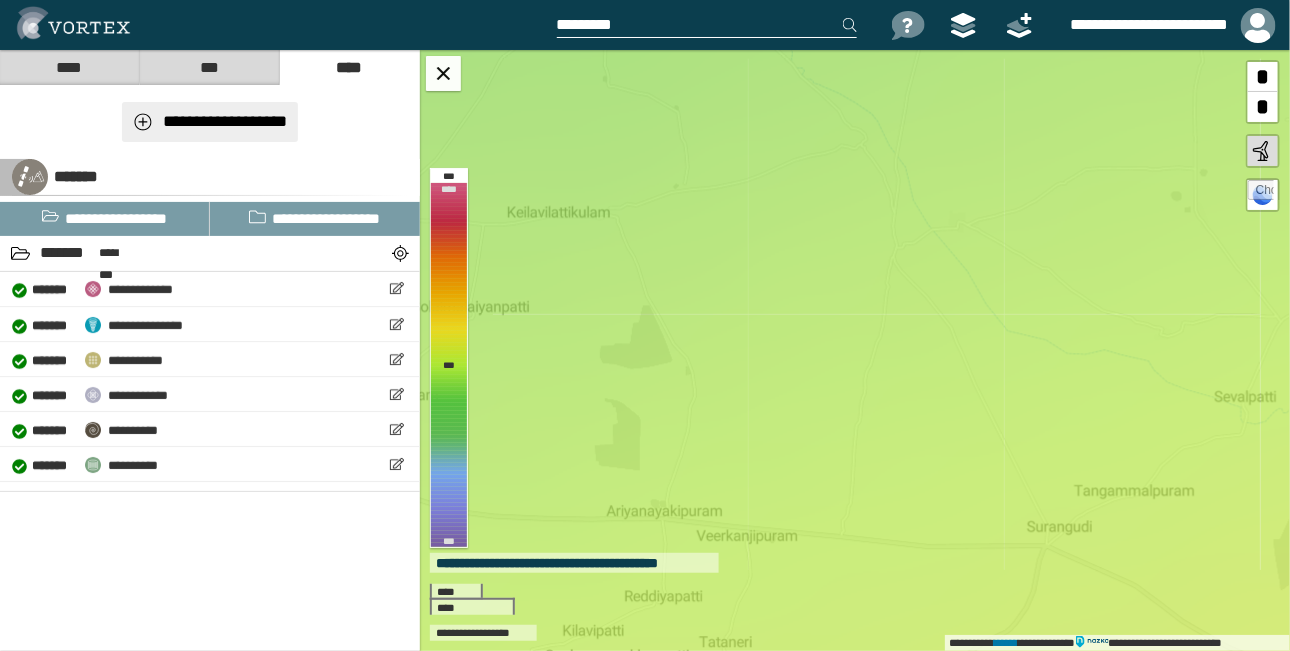 click on "**********" at bounding box center (210, 122) 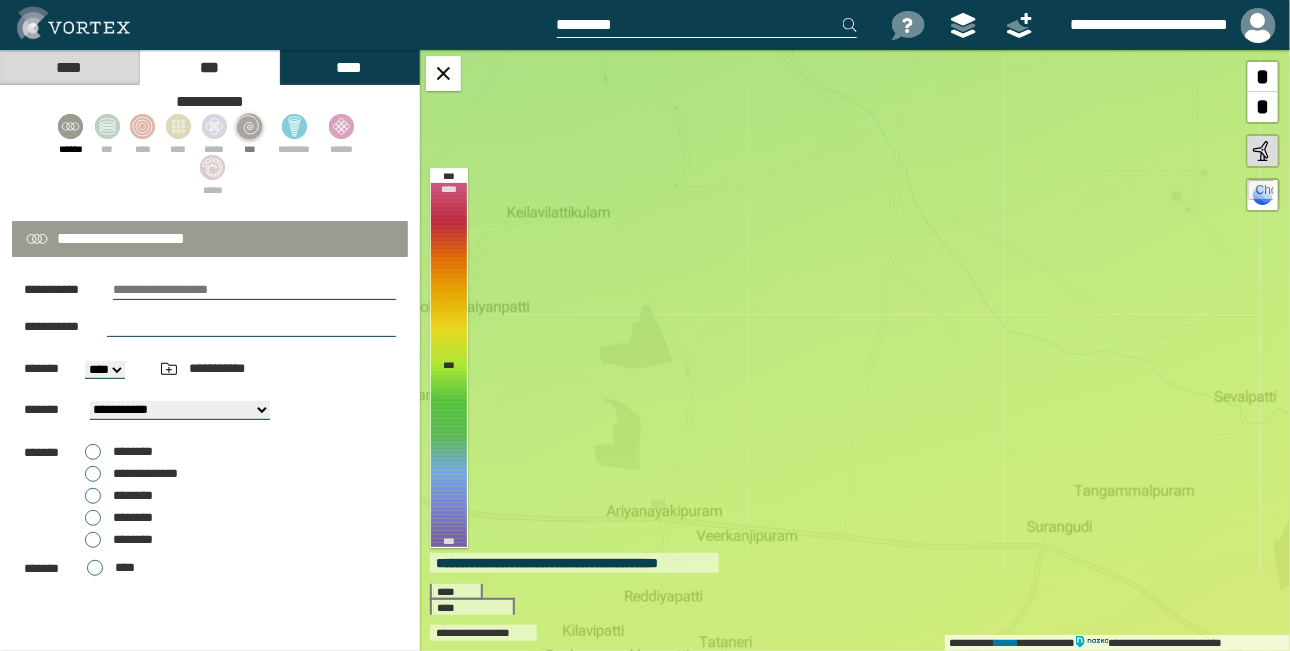 click at bounding box center [250, 126] 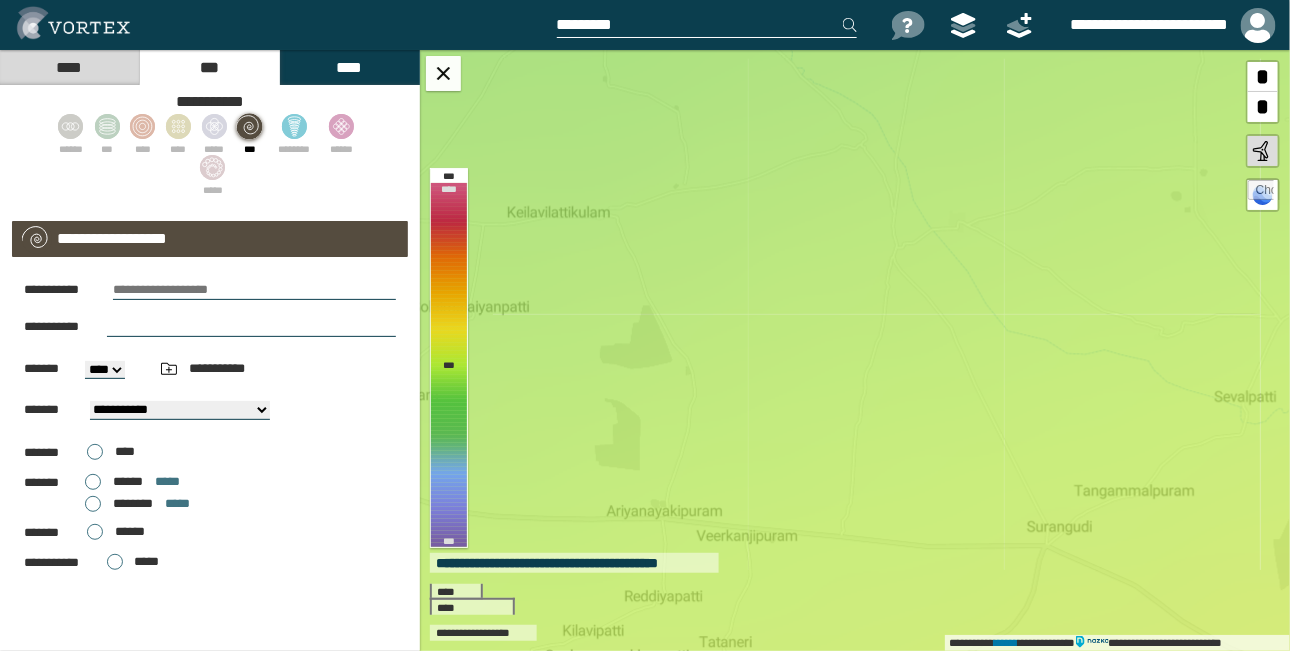 click at bounding box center (254, 290) 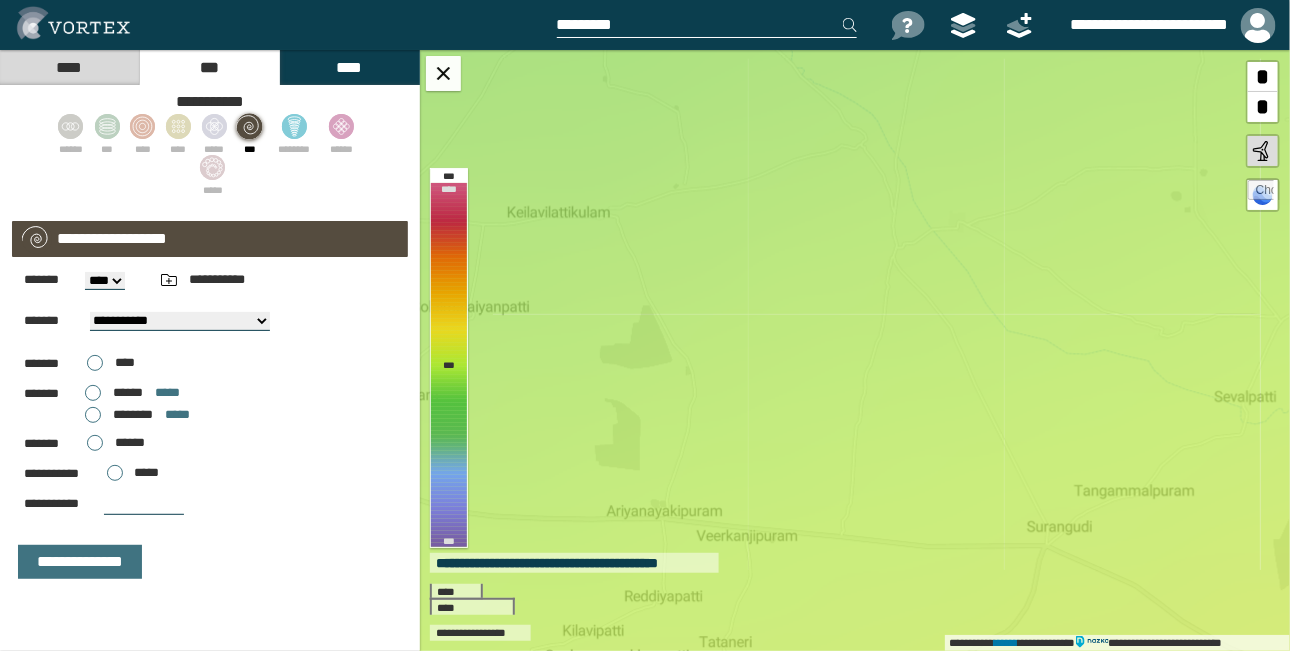 scroll, scrollTop: 91, scrollLeft: 0, axis: vertical 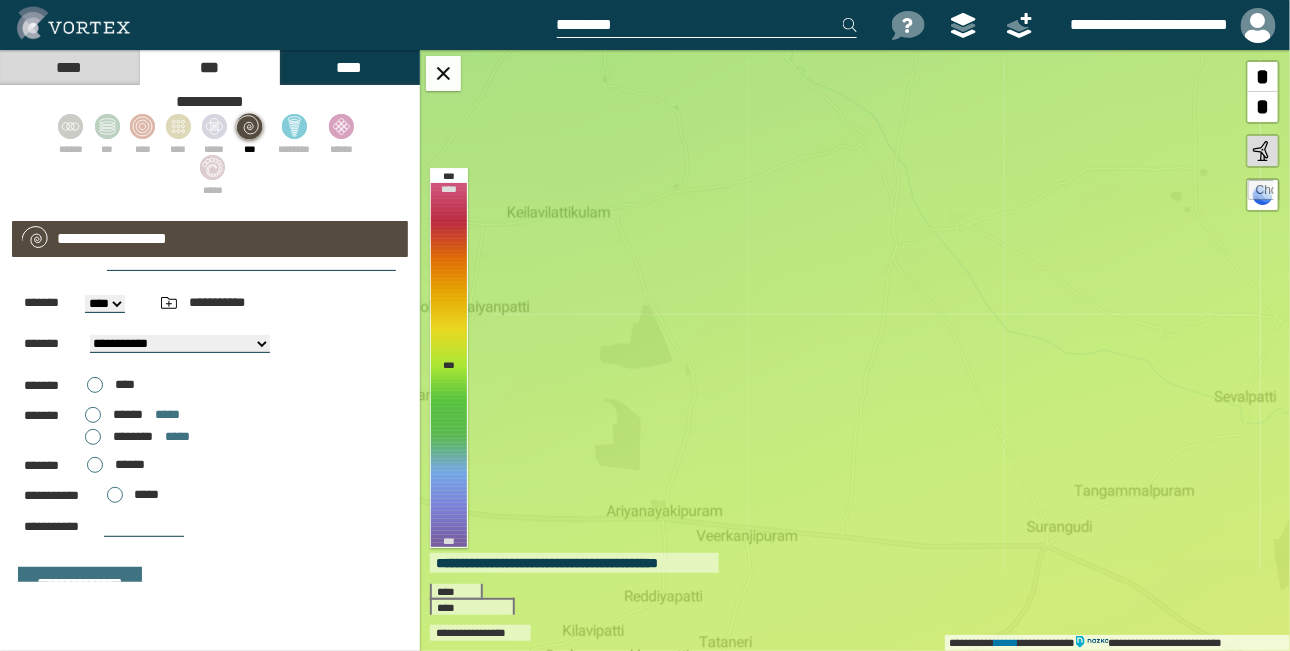 click on "**********" at bounding box center [210, 584] 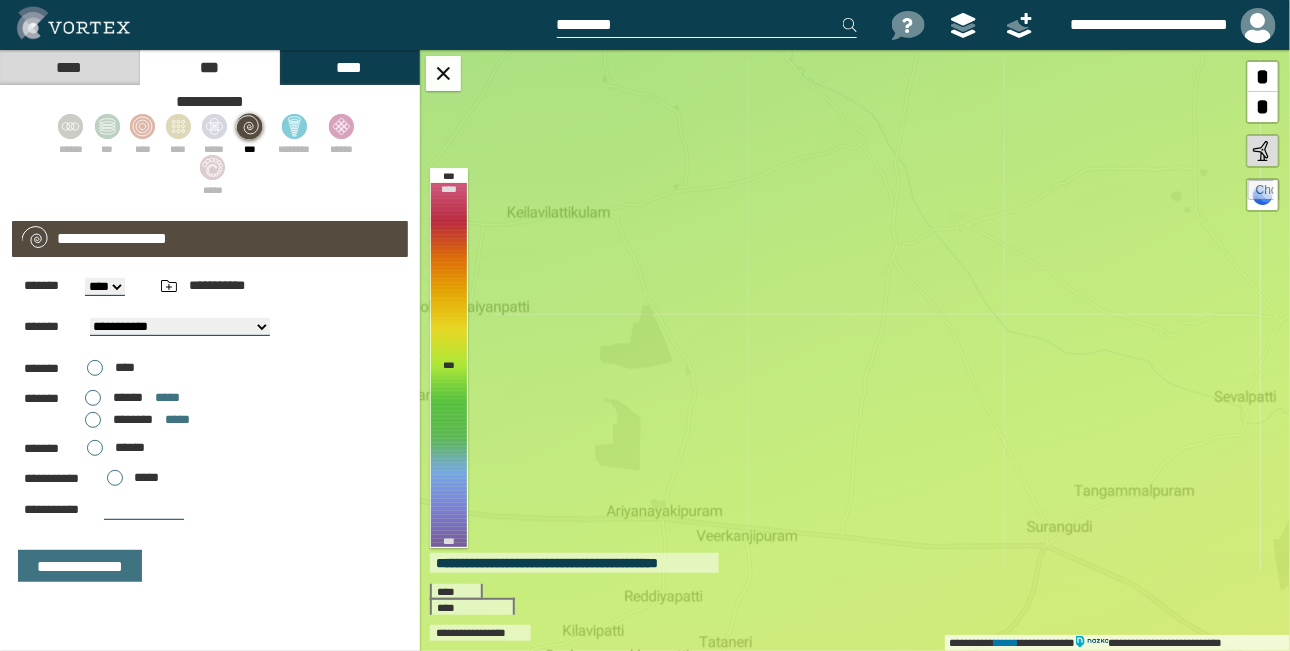 scroll, scrollTop: 115, scrollLeft: 0, axis: vertical 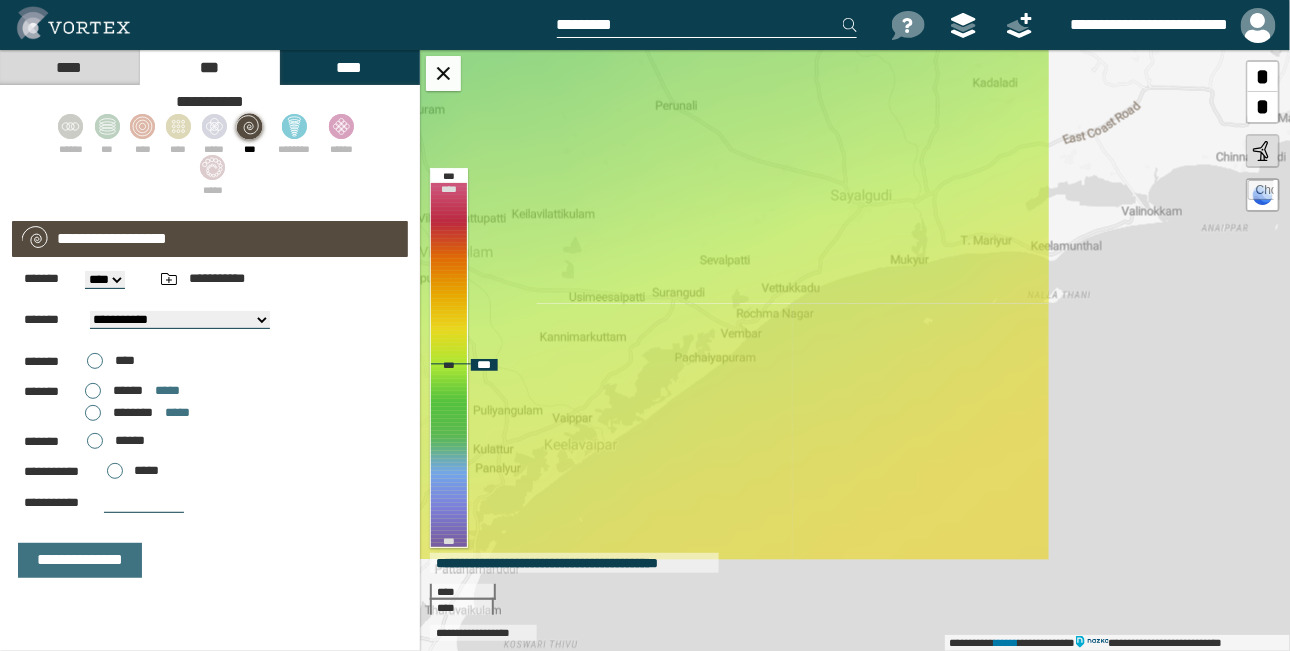 drag, startPoint x: 682, startPoint y: 323, endPoint x: 650, endPoint y: 277, distance: 56.0357 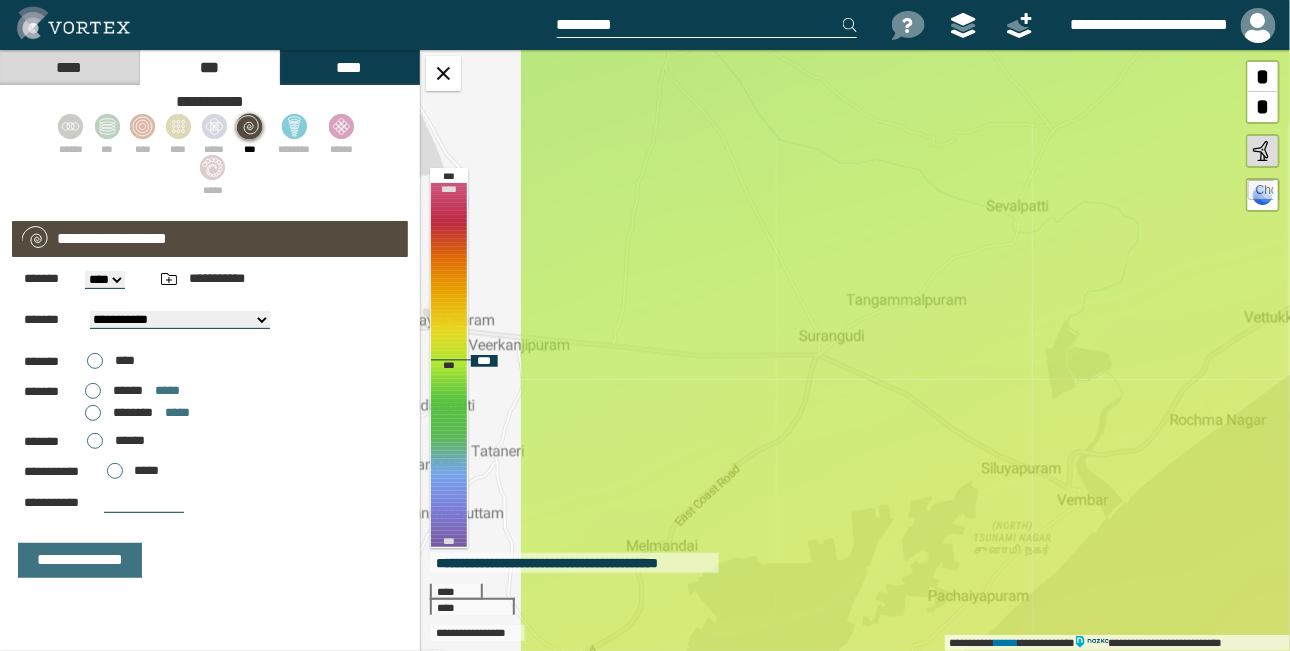 drag, startPoint x: 662, startPoint y: 326, endPoint x: 808, endPoint y: 343, distance: 146.98639 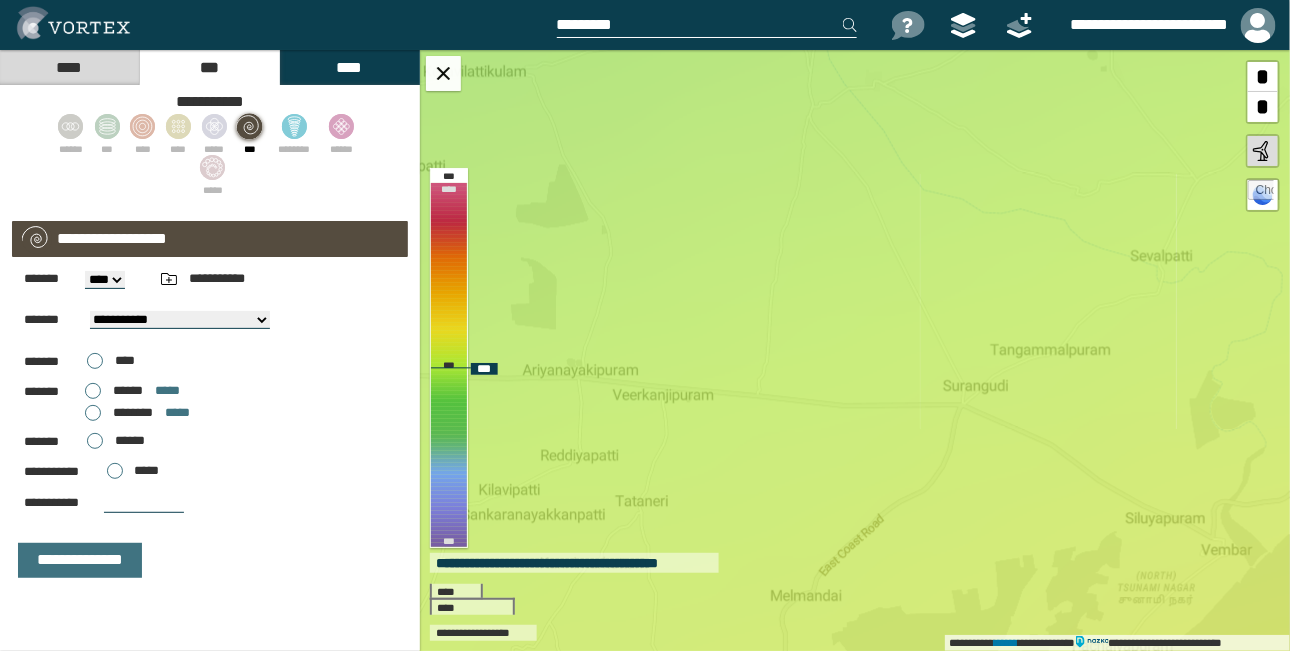 drag, startPoint x: 624, startPoint y: 261, endPoint x: 746, endPoint y: 305, distance: 129.69194 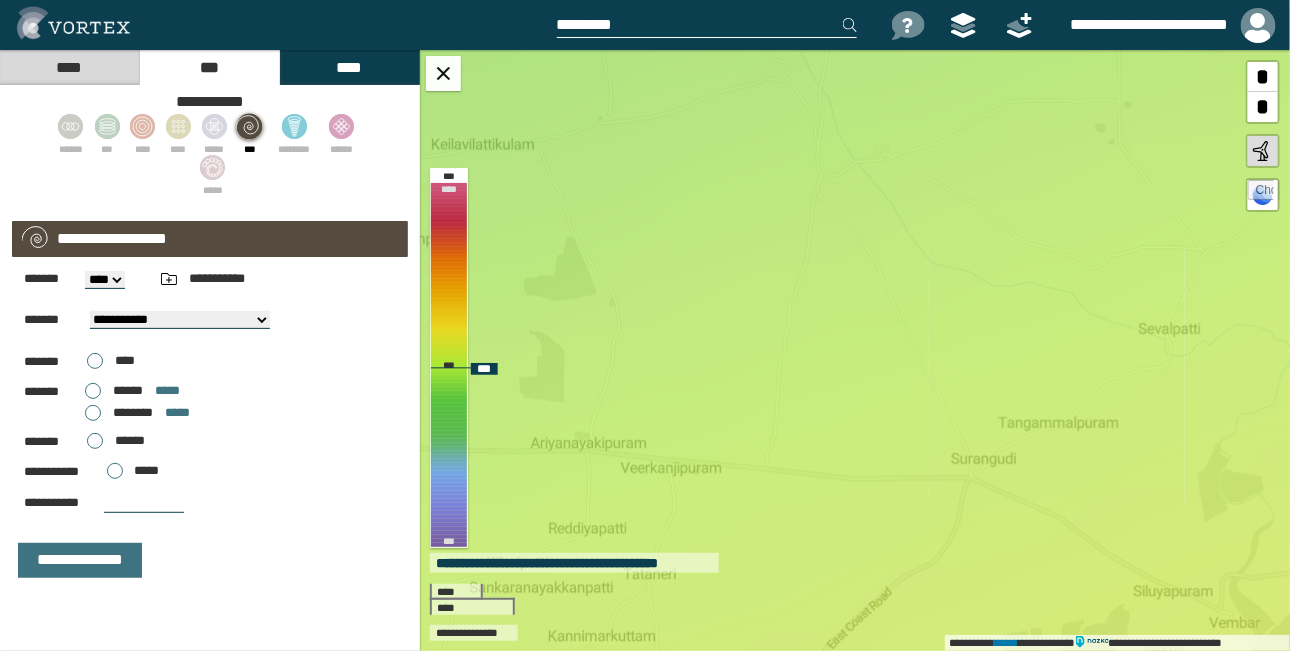 drag, startPoint x: 743, startPoint y: 267, endPoint x: 752, endPoint y: 348, distance: 81.49847 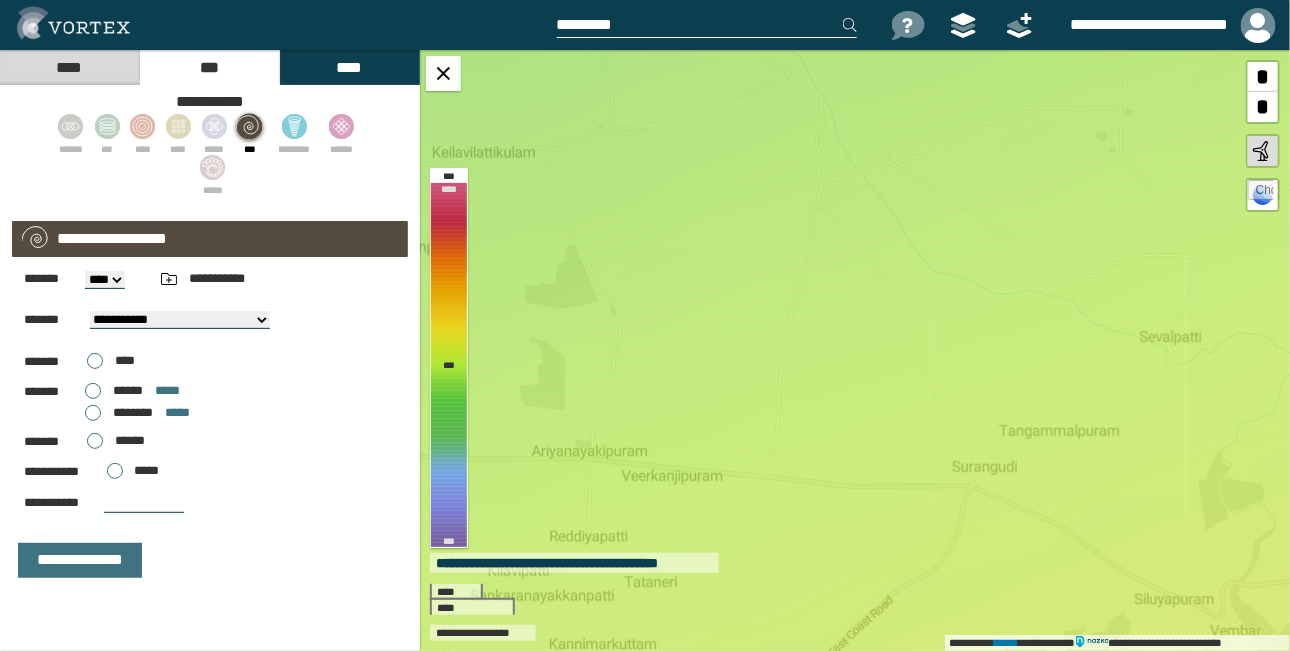 click on "**********" at bounding box center [180, 320] 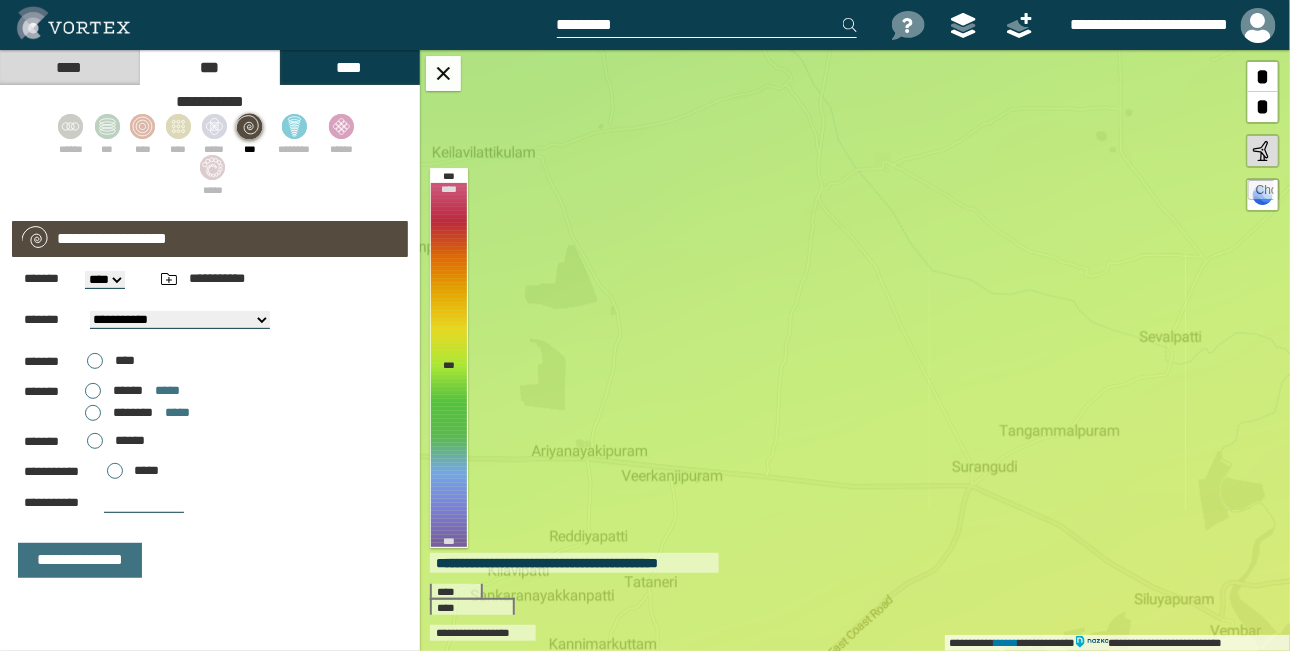 select on "**" 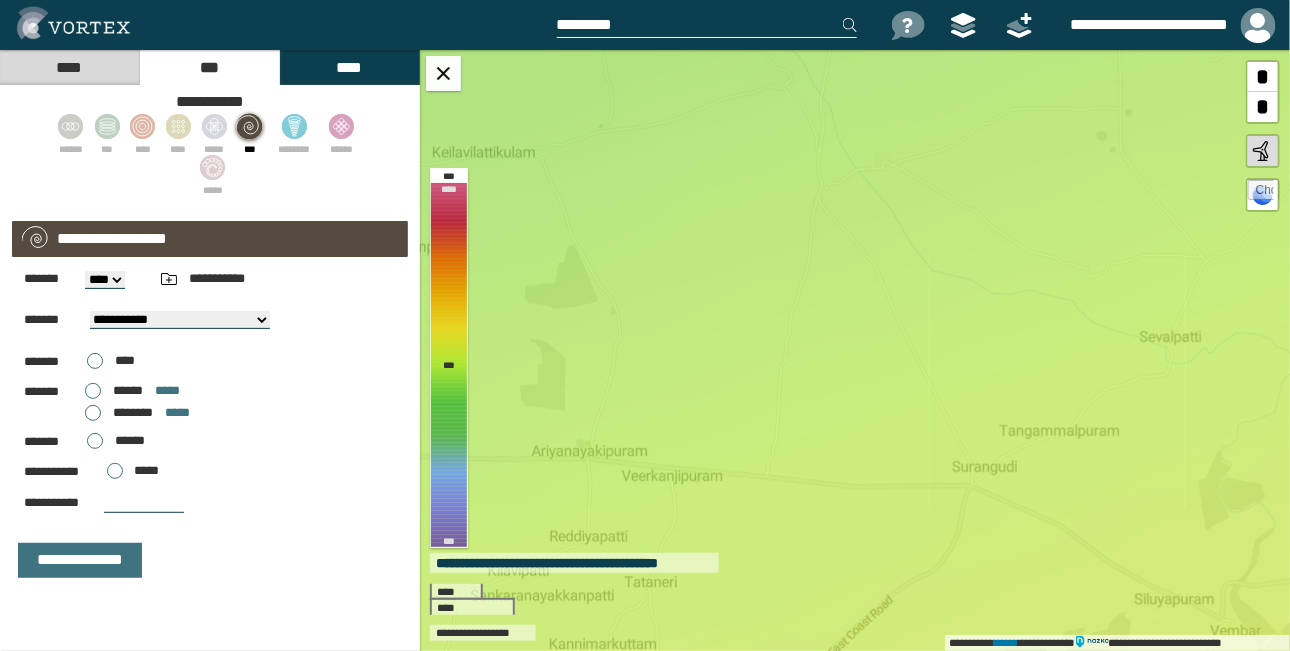 click on "**********" at bounding box center (180, 320) 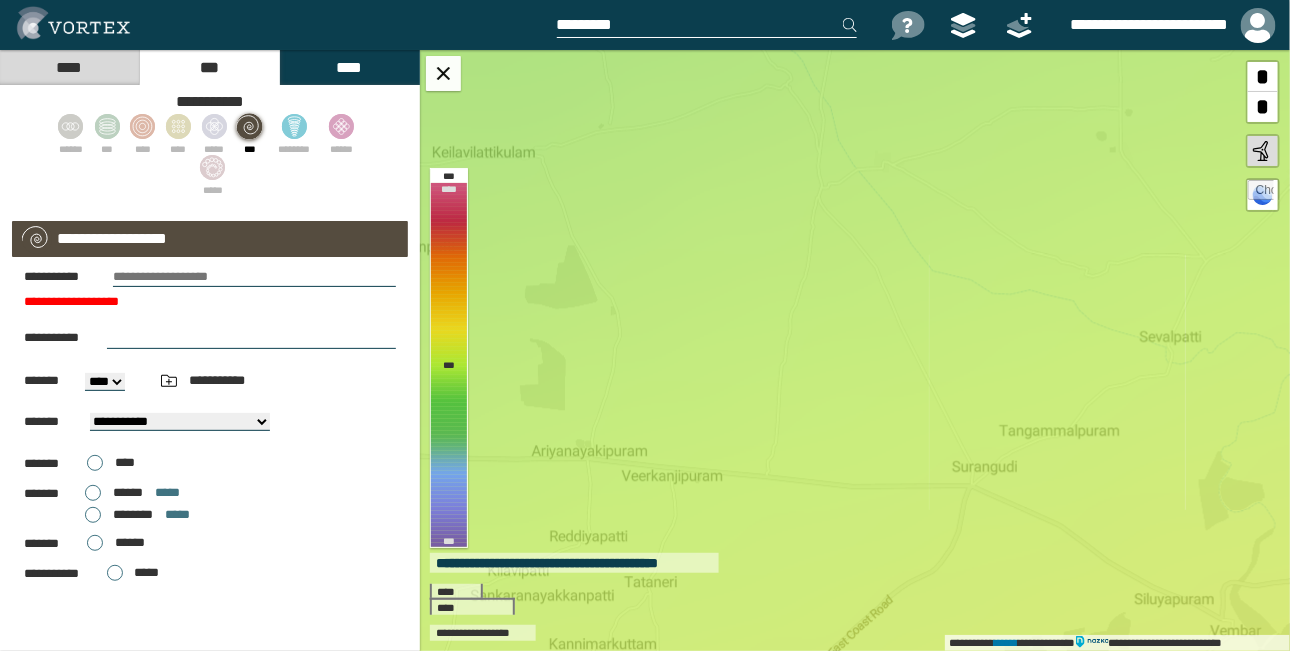 scroll, scrollTop: 0, scrollLeft: 0, axis: both 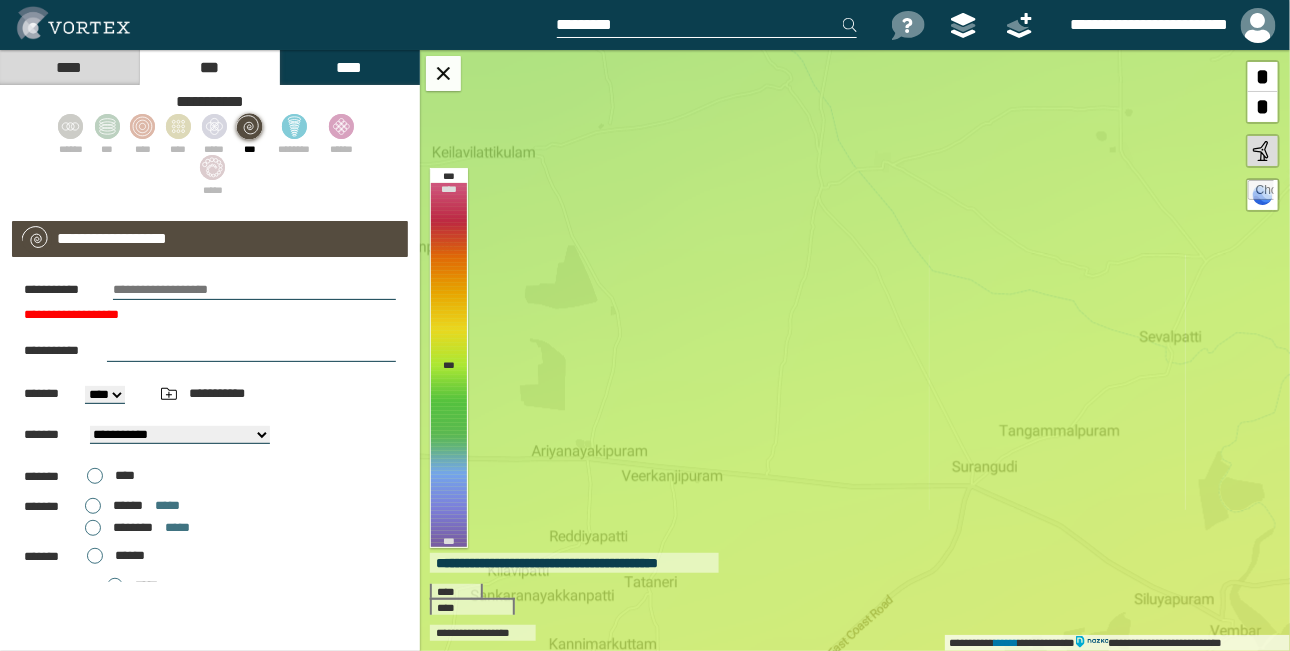 click on "****" at bounding box center [69, 67] 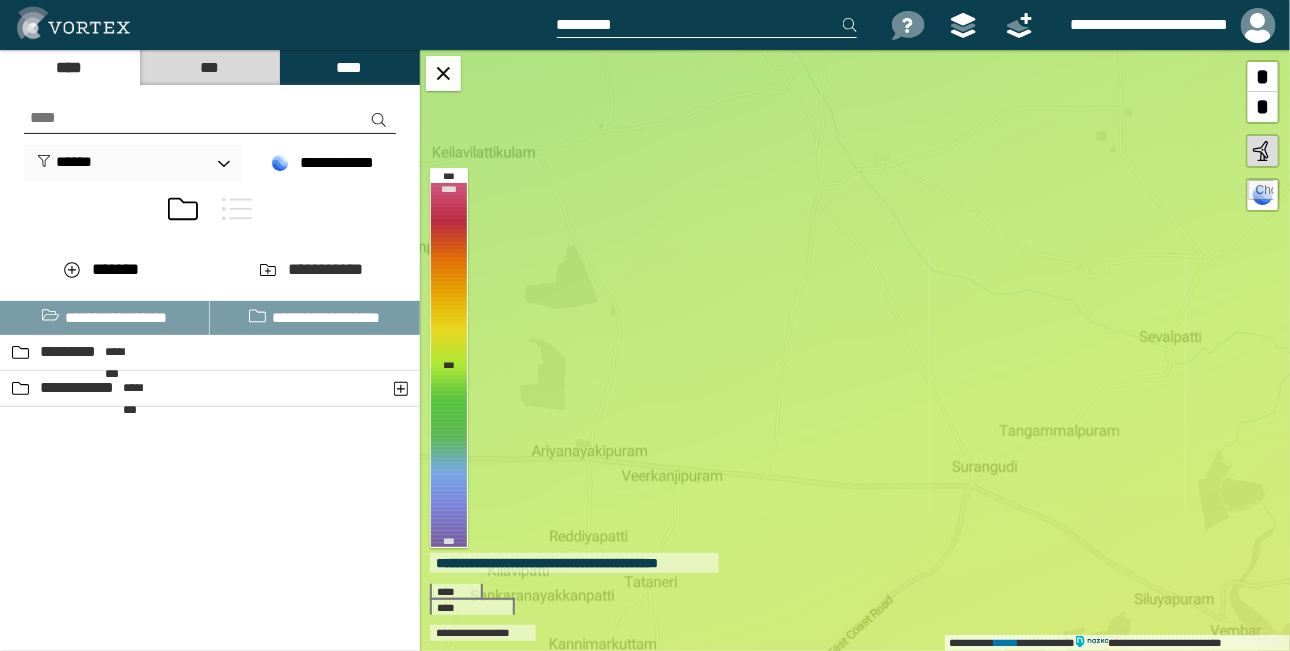 click on "****" at bounding box center [349, 67] 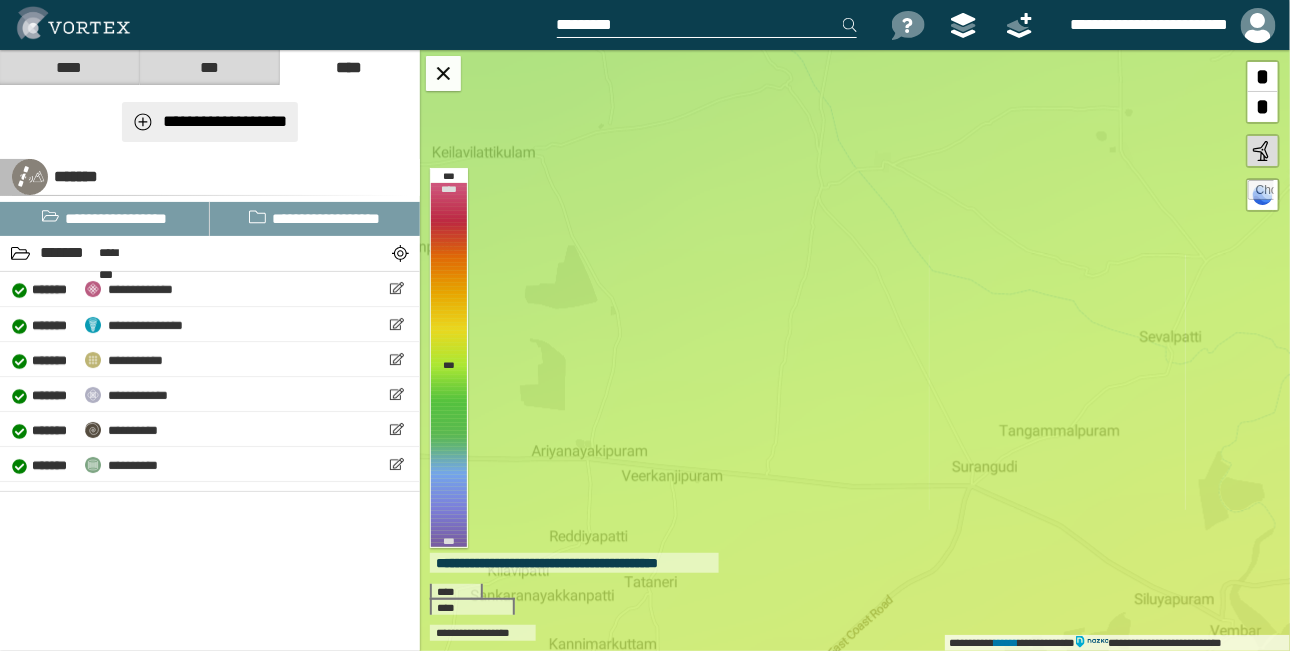 click on "**********" at bounding box center [210, 122] 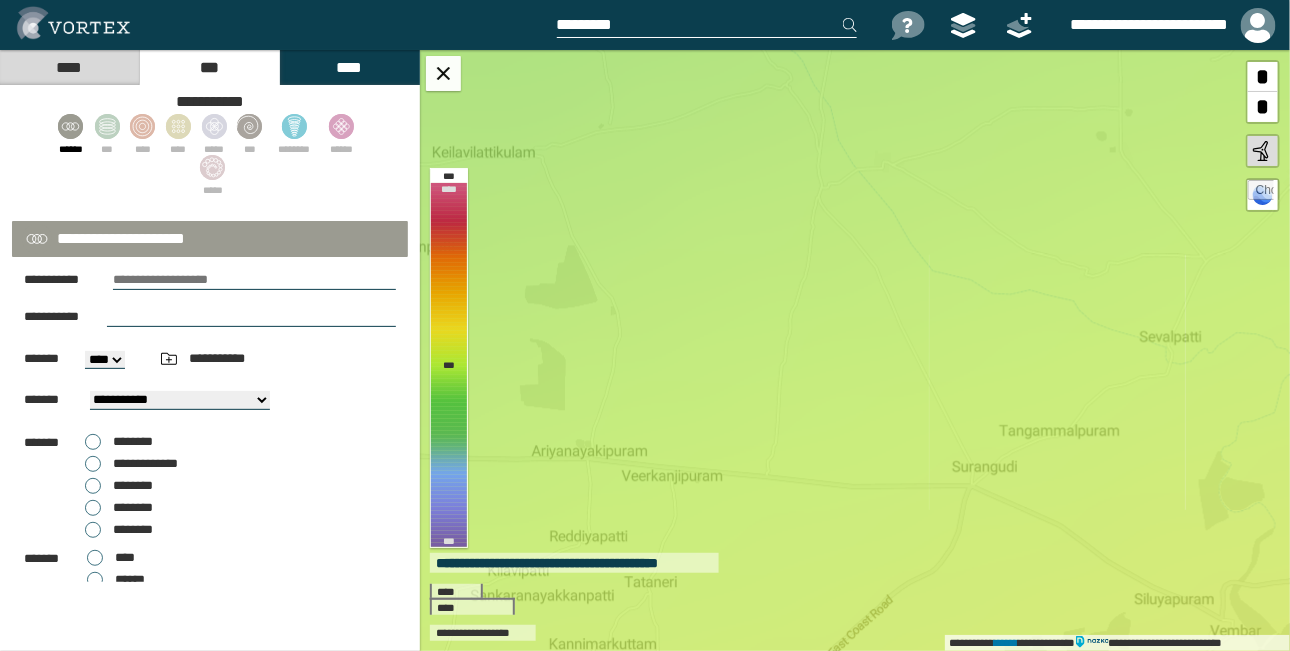 scroll, scrollTop: 0, scrollLeft: 0, axis: both 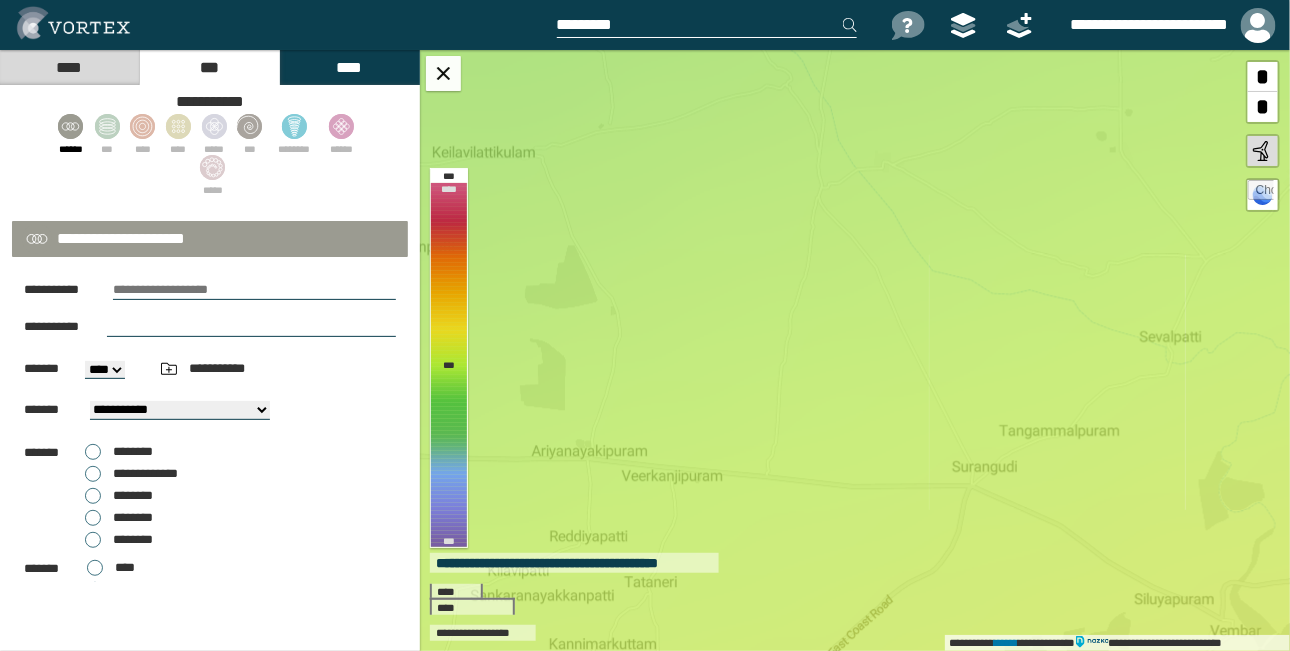 click at bounding box center [254, 290] 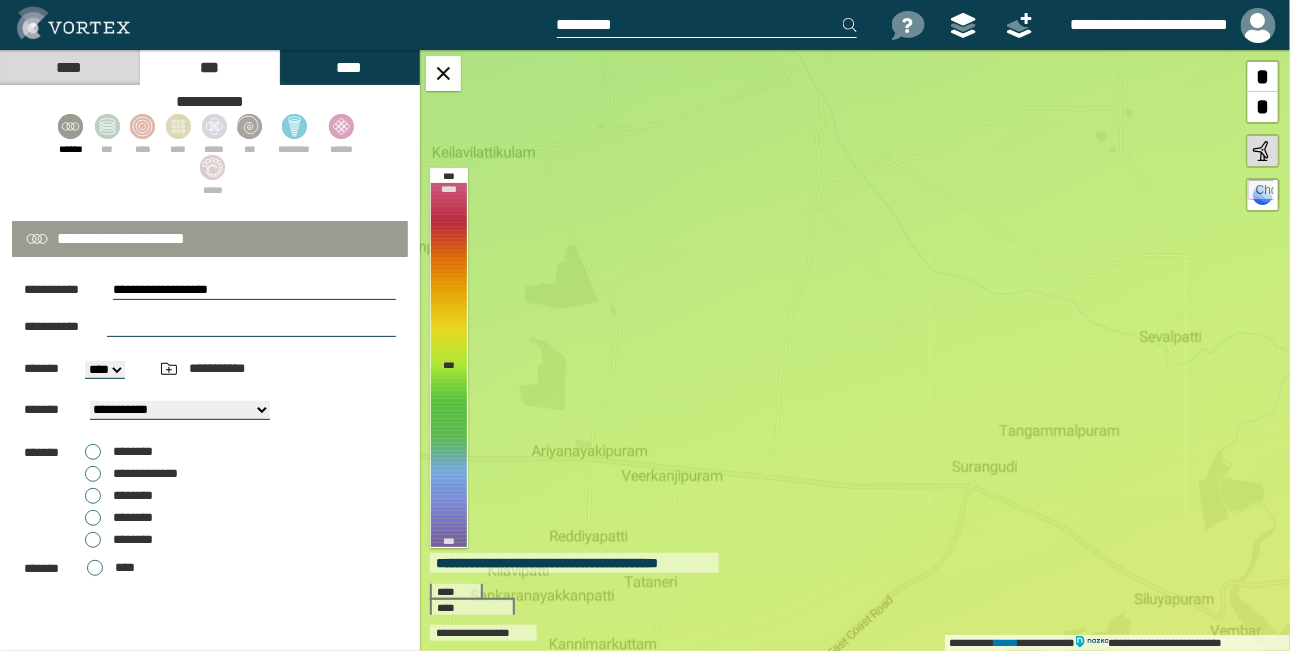 type on "**********" 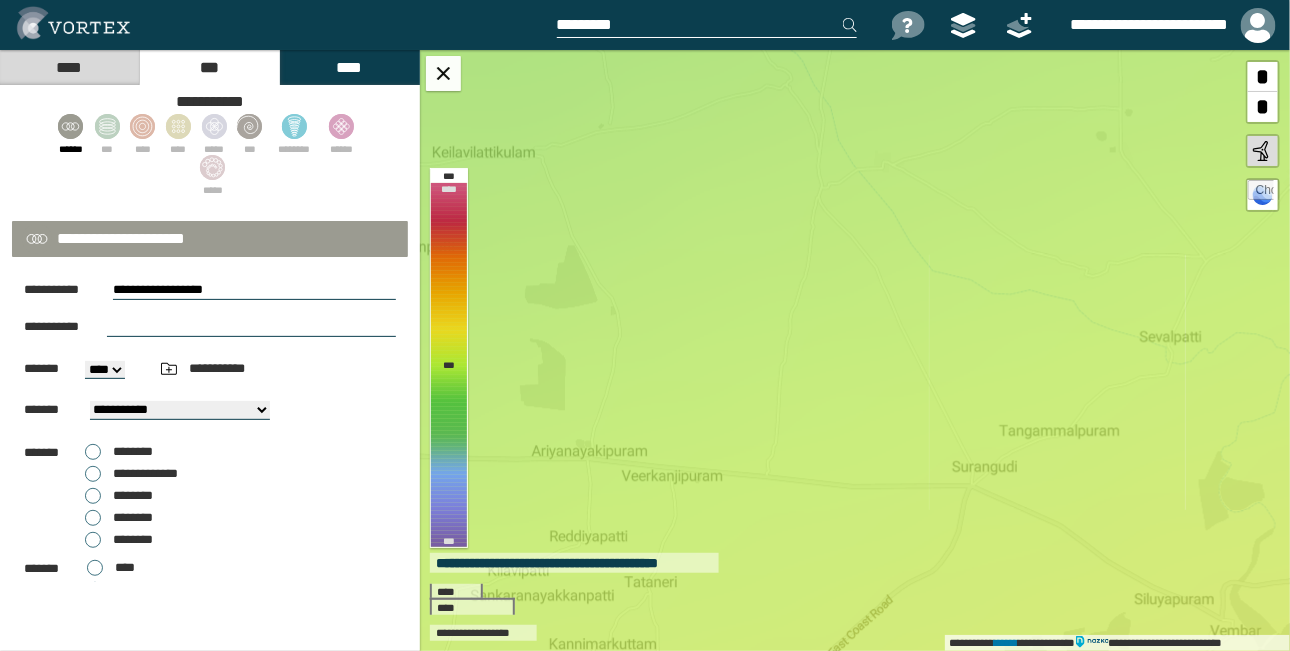 click at bounding box center (251, 327) 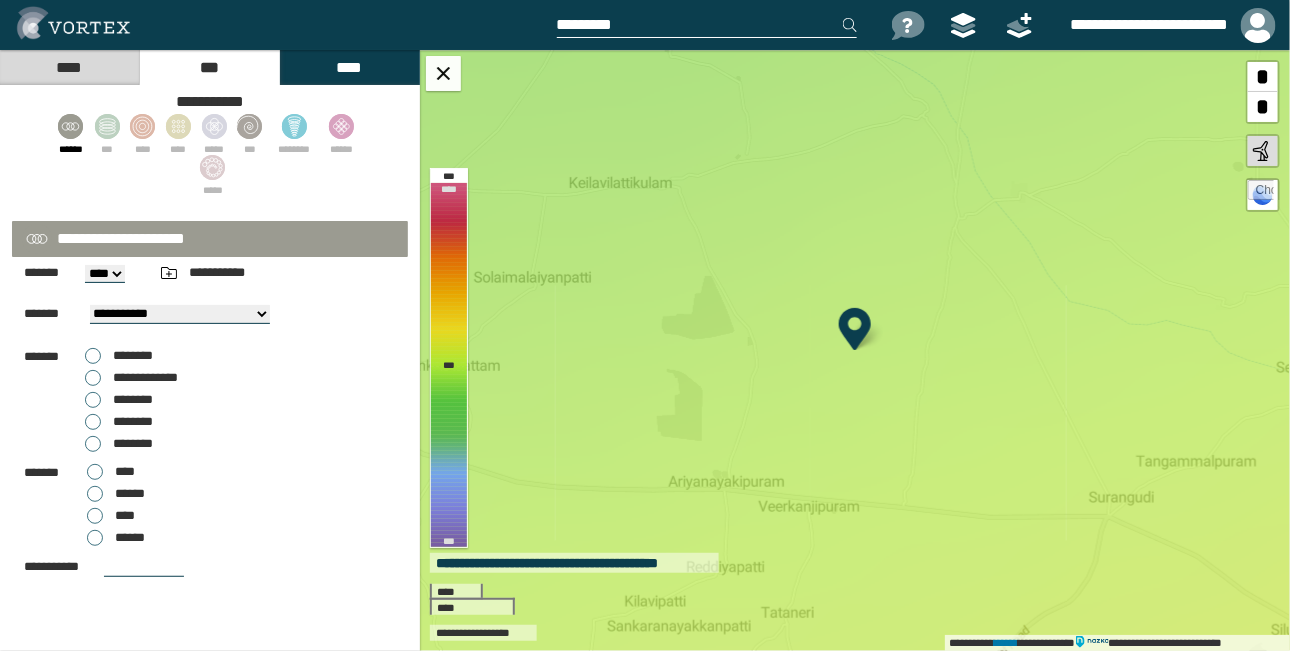 scroll, scrollTop: 100, scrollLeft: 0, axis: vertical 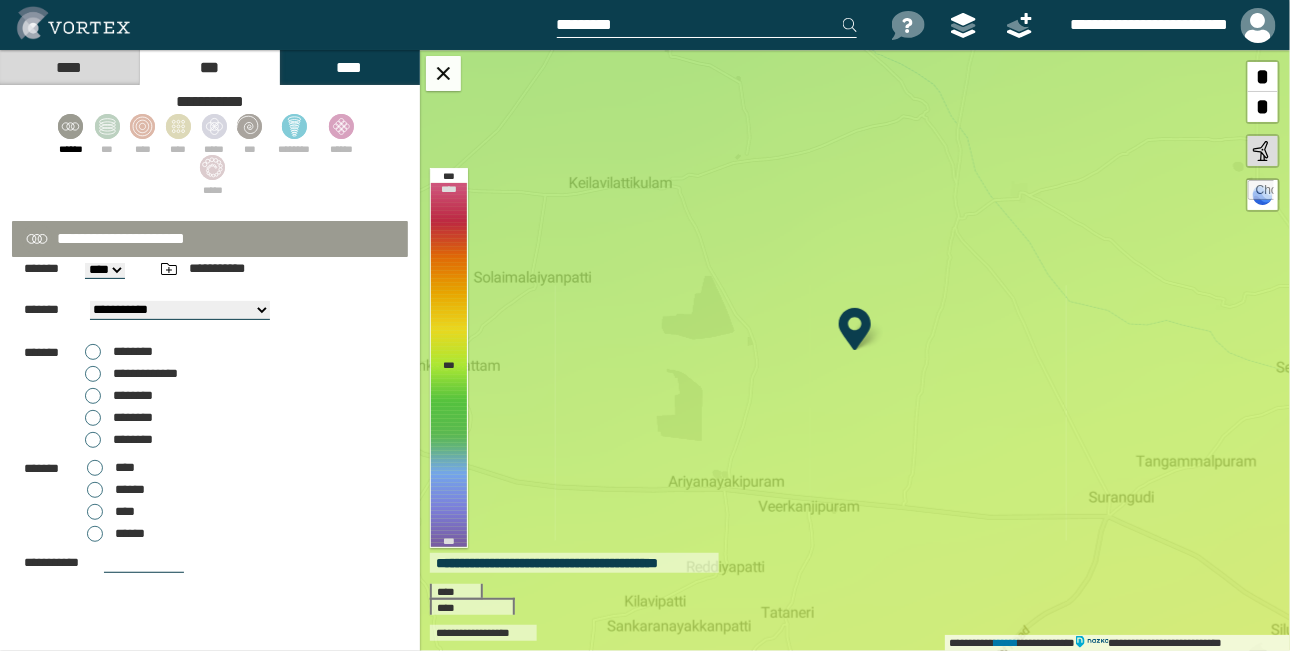 type on "***" 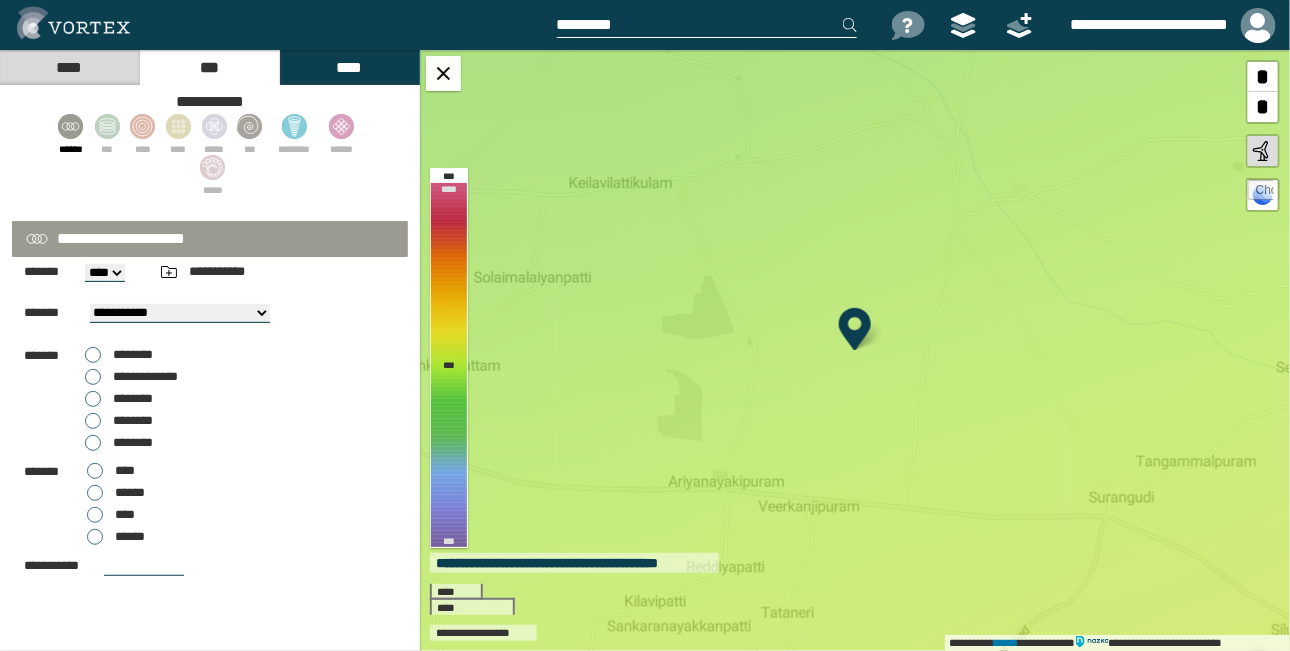 click on "**********" at bounding box center (210, 272) 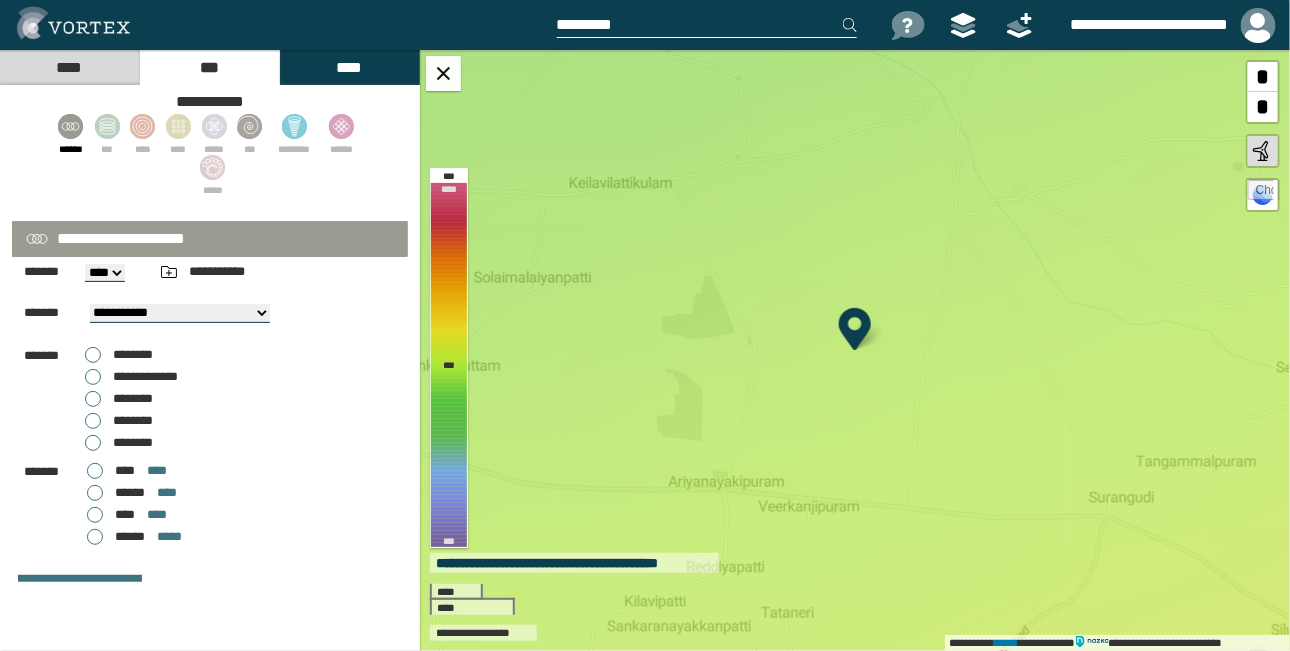 click on "********" at bounding box center (119, 355) 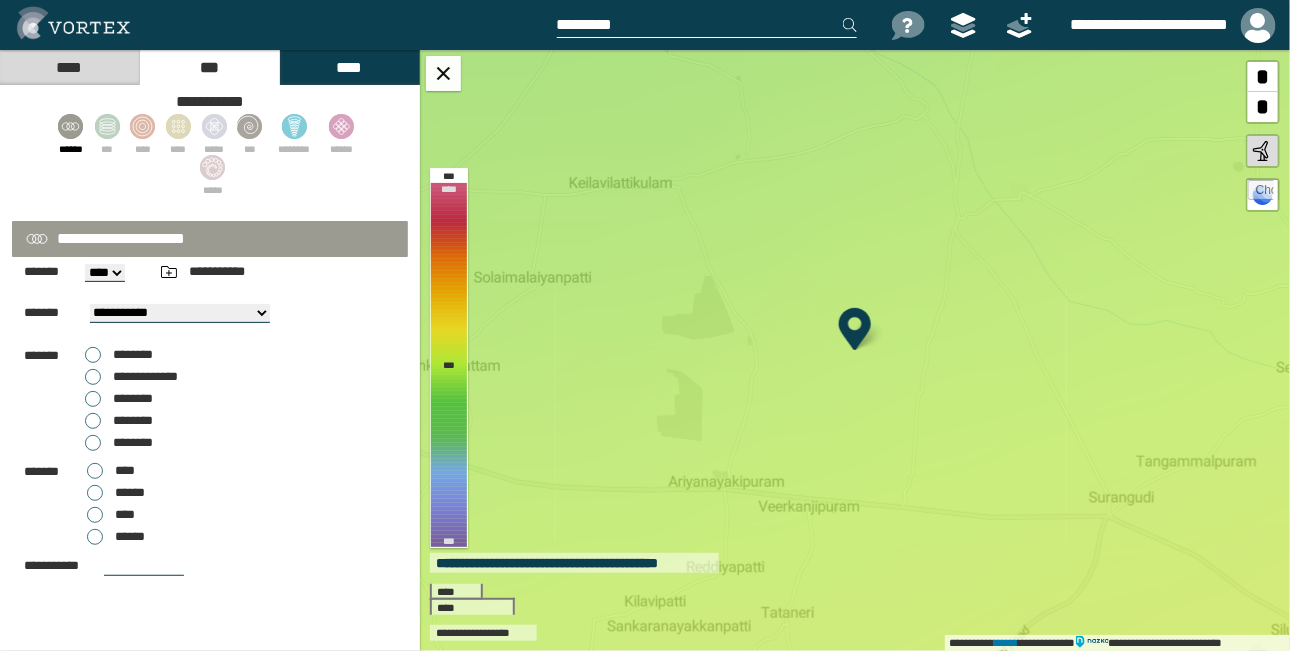 click on "**********" at bounding box center (131, 377) 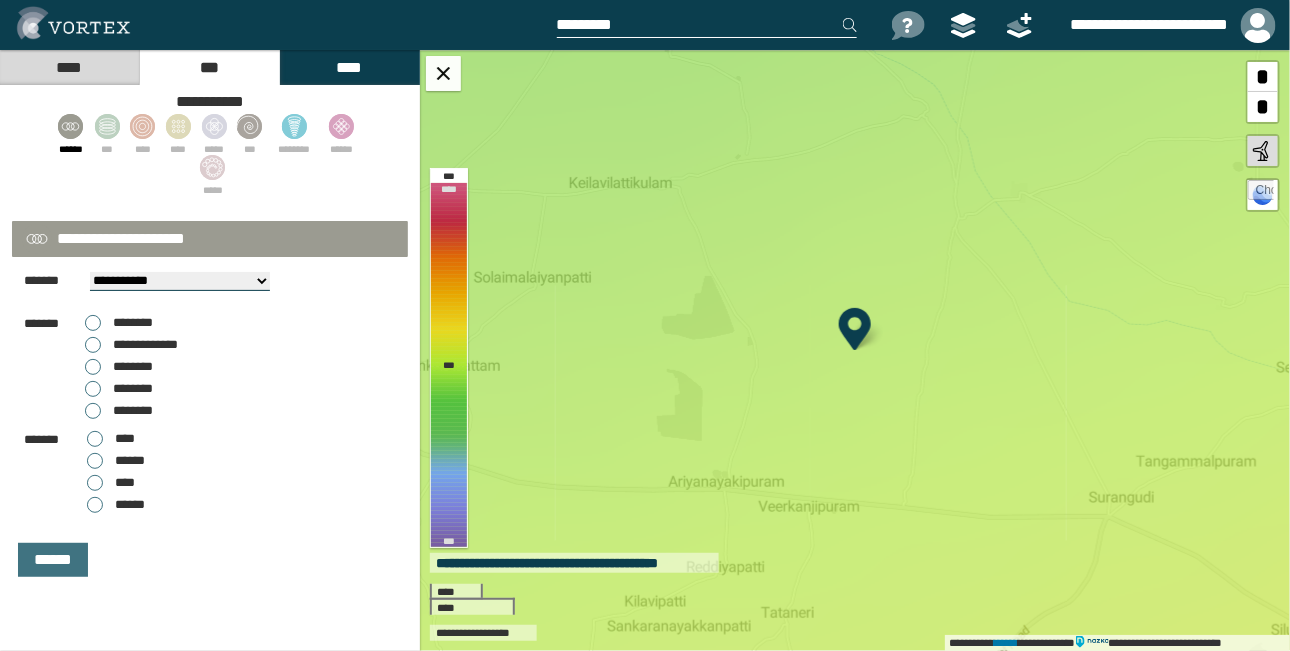 scroll, scrollTop: 129, scrollLeft: 0, axis: vertical 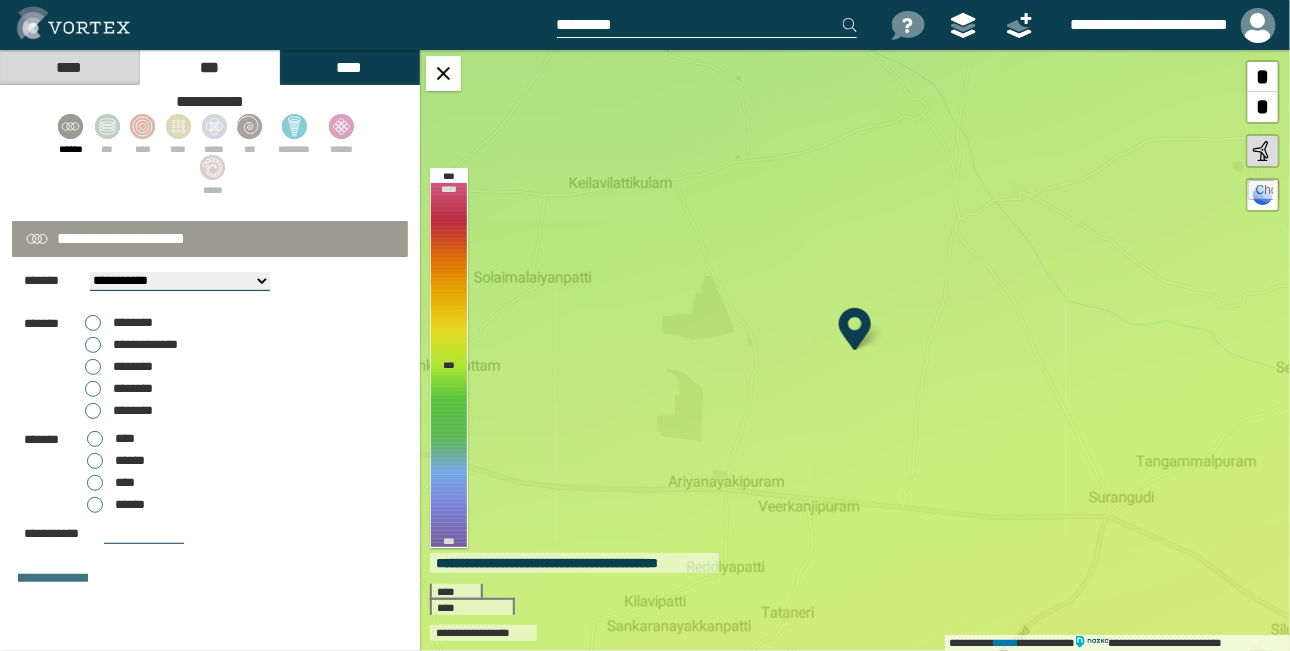 click on "**********" at bounding box center (131, 345) 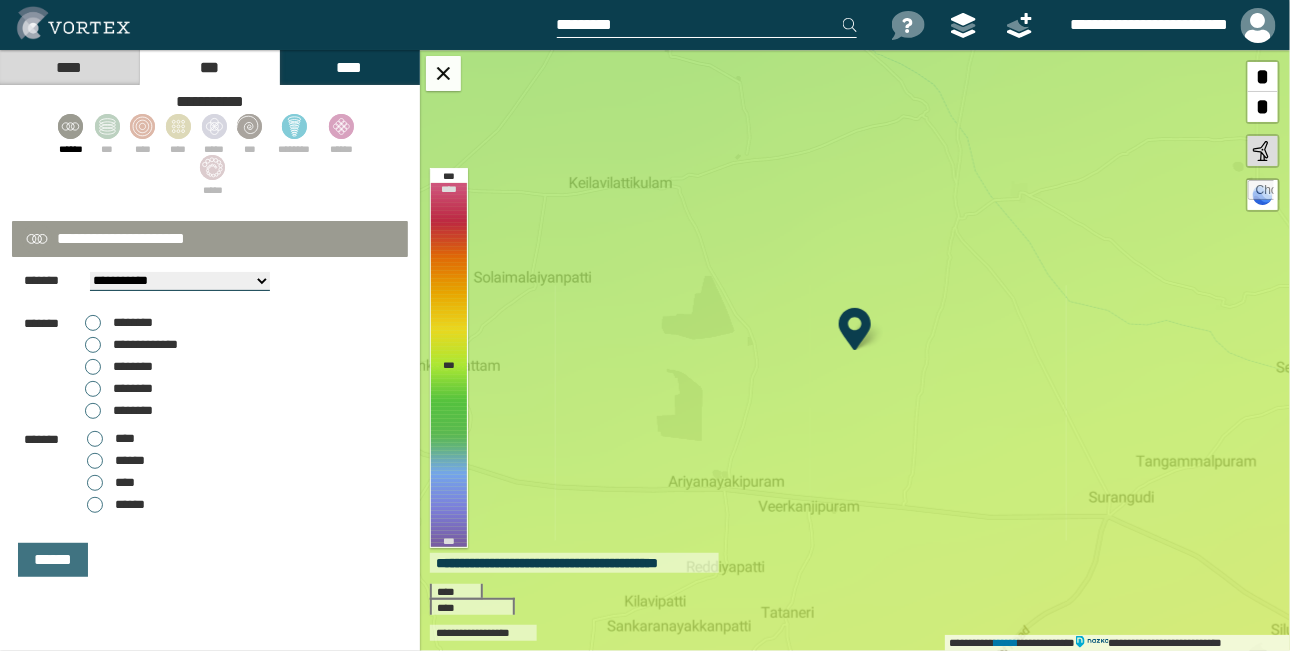 click on "********" at bounding box center (119, 367) 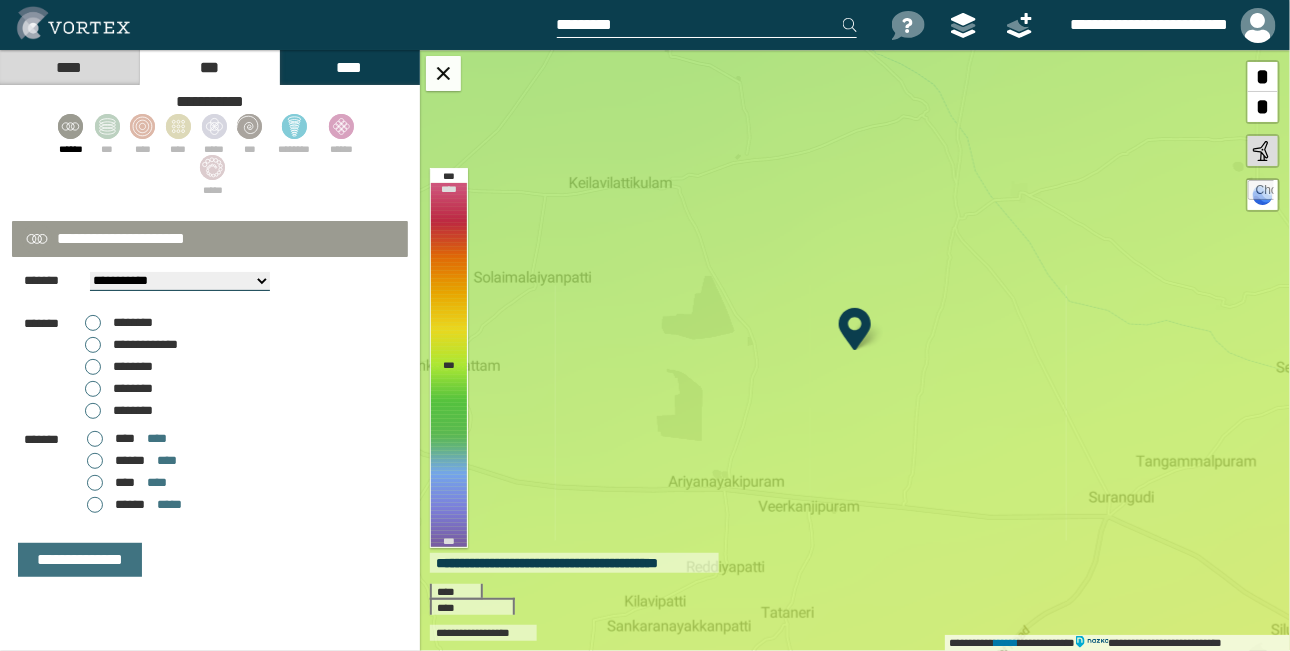 click on "********" at bounding box center [119, 323] 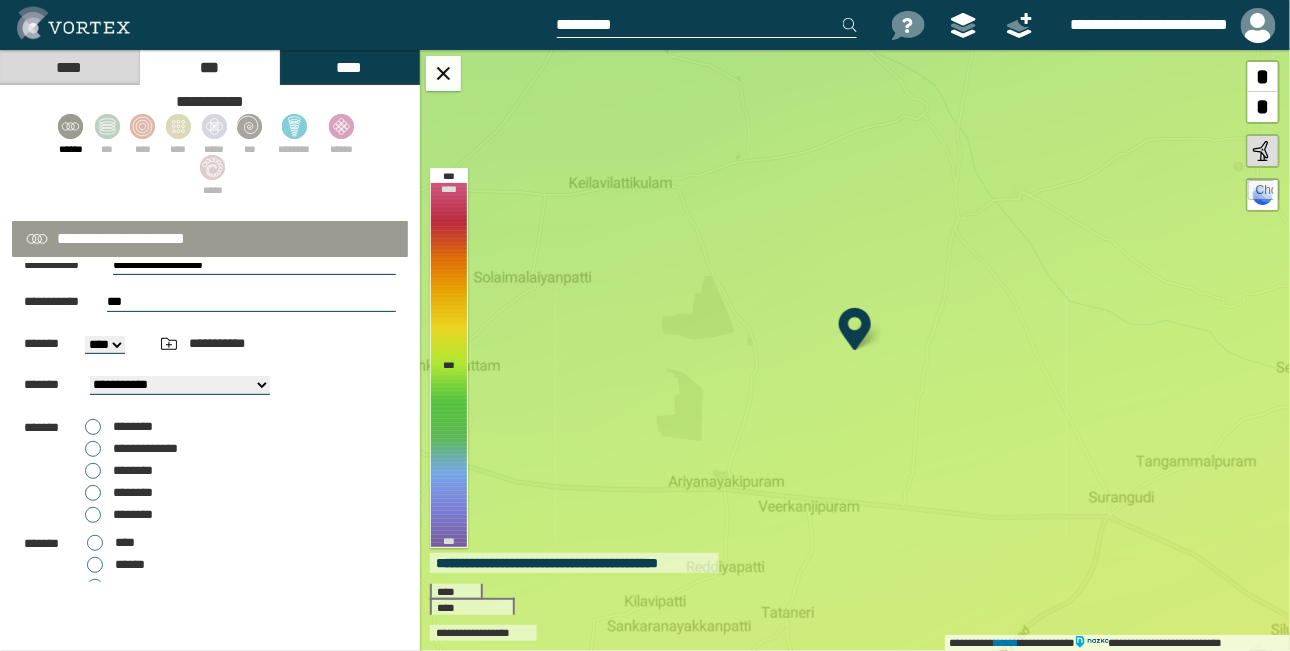 scroll, scrollTop: 0, scrollLeft: 0, axis: both 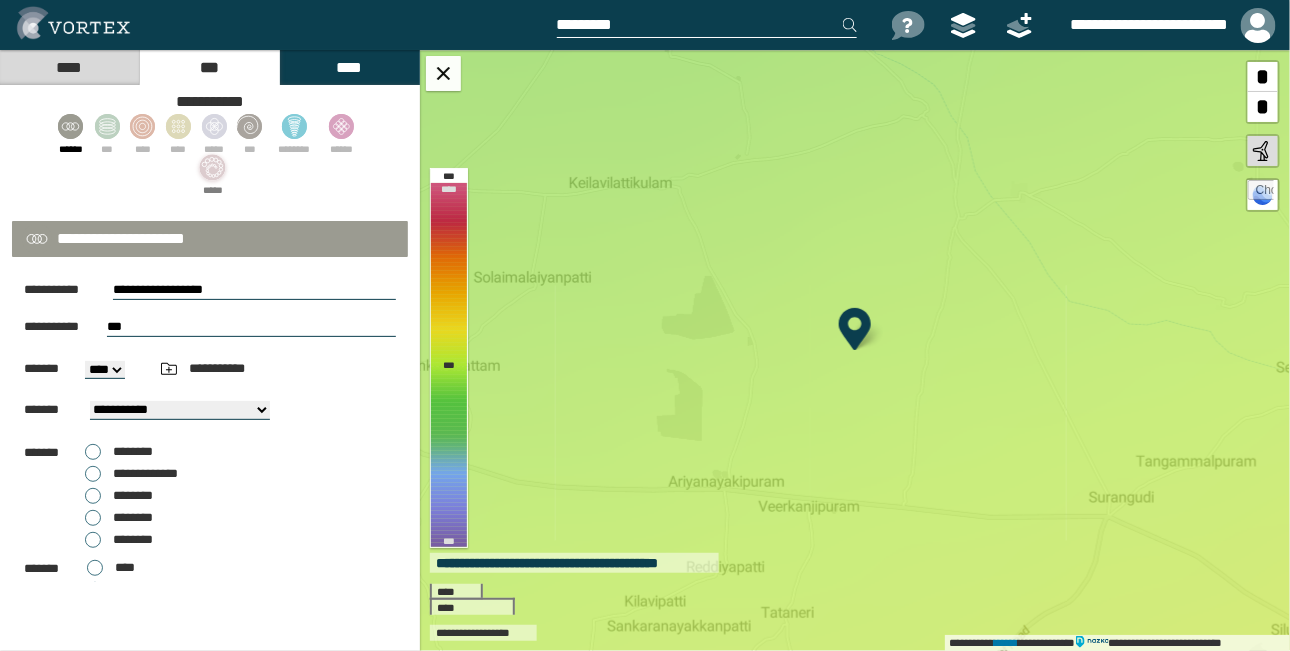 click at bounding box center [208, 173] 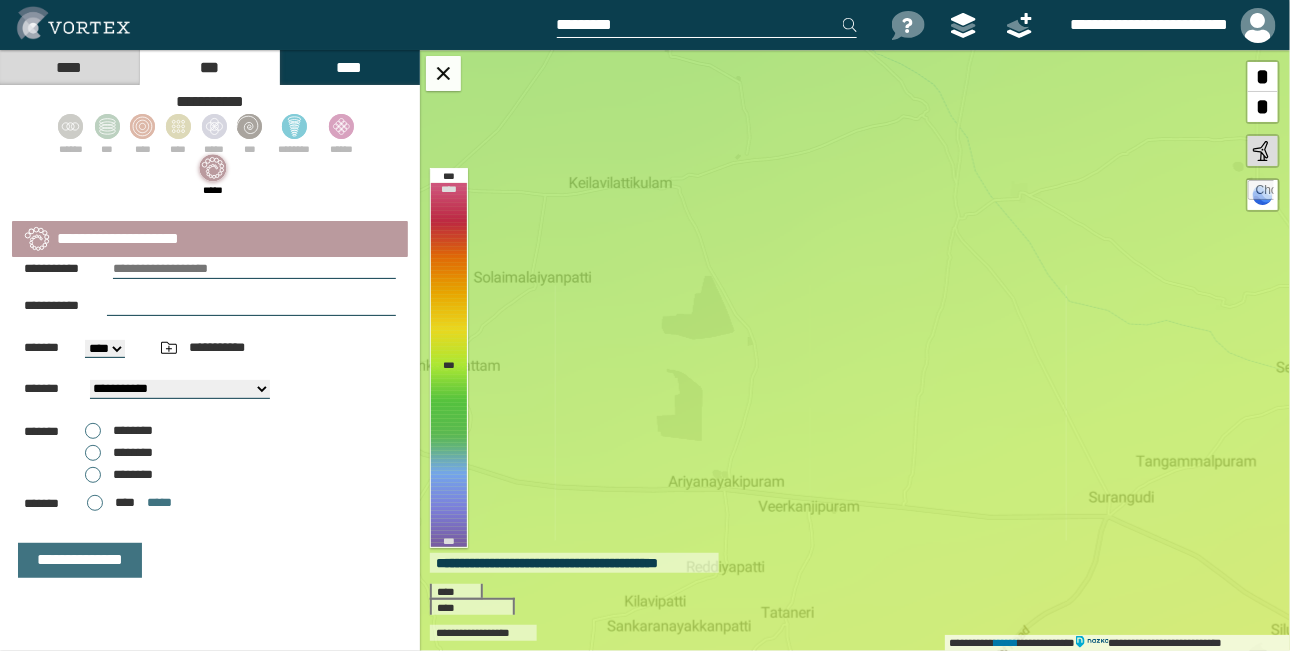 scroll, scrollTop: 0, scrollLeft: 0, axis: both 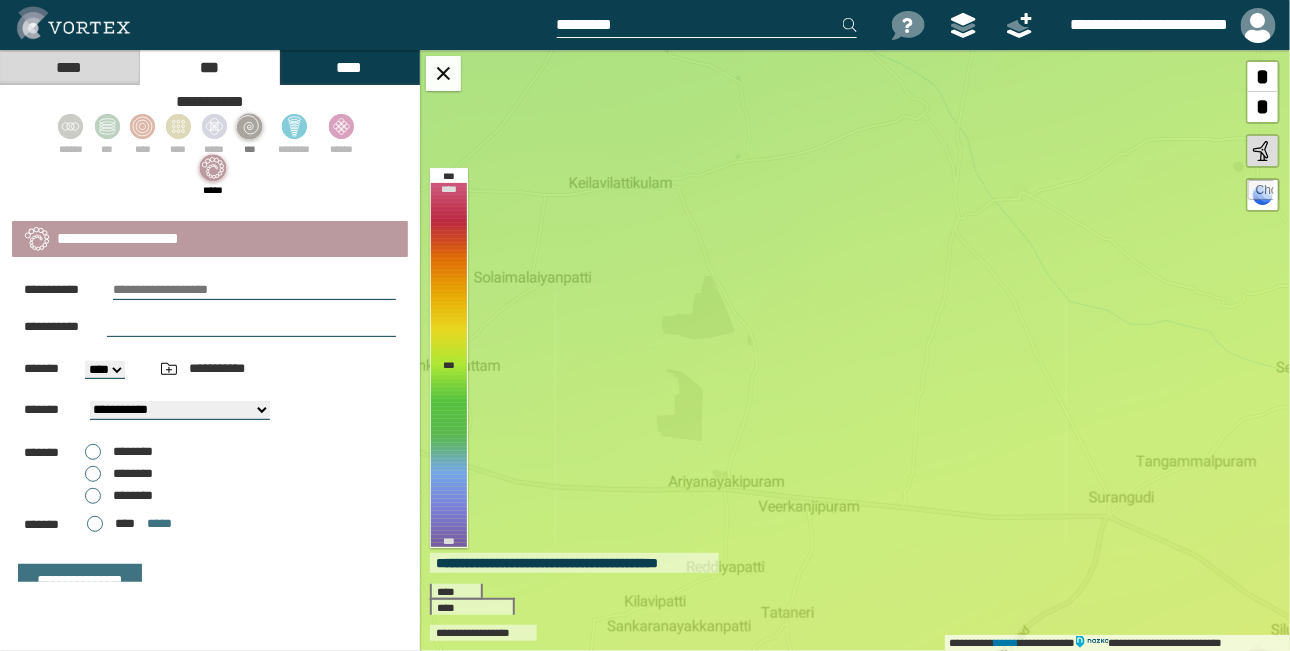 click at bounding box center [250, 126] 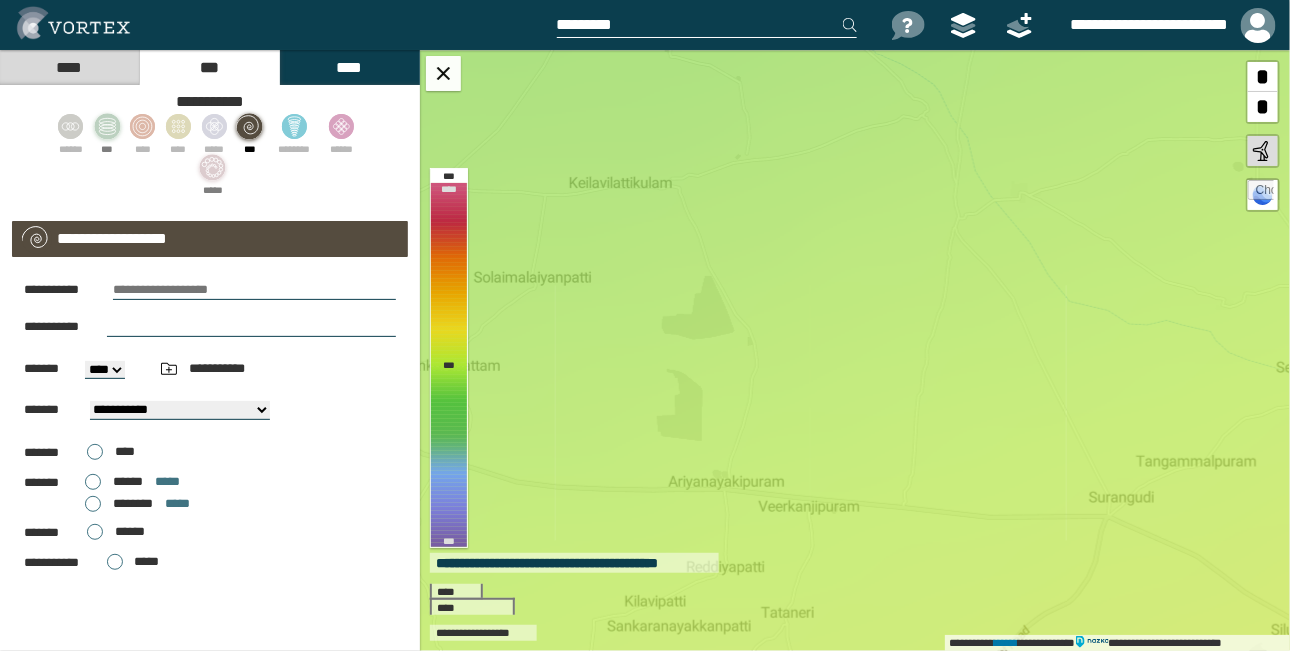 click at bounding box center [107, 126] 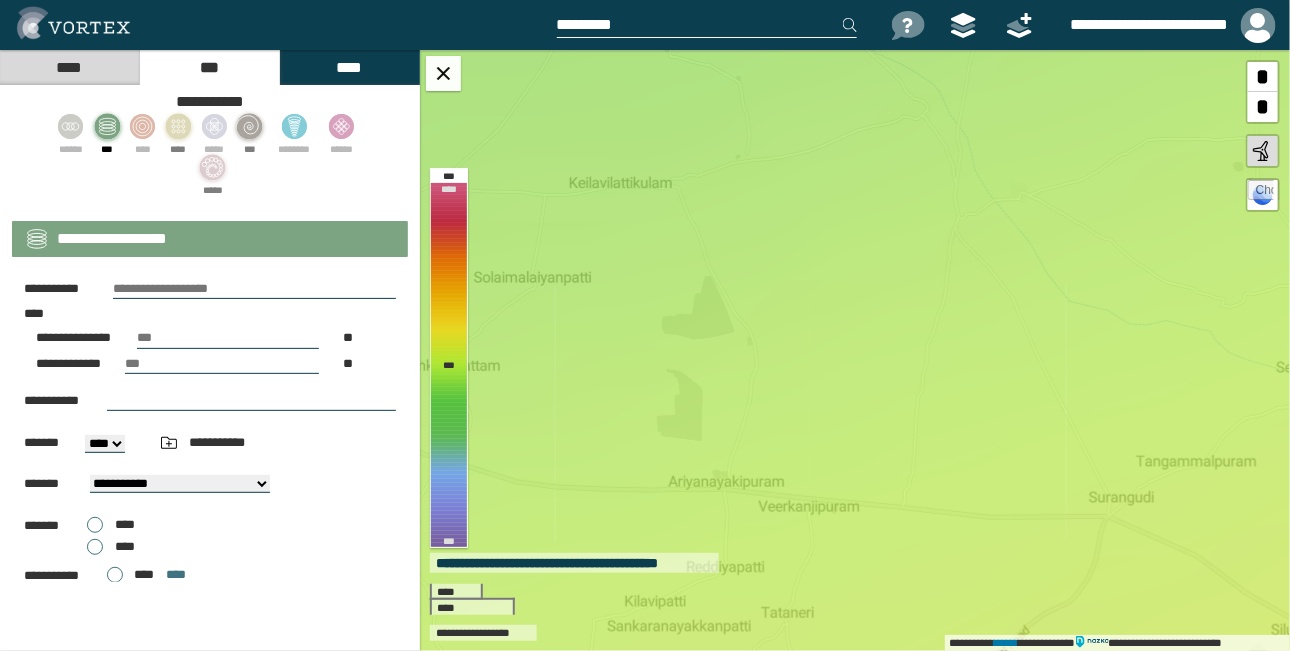 scroll, scrollTop: 0, scrollLeft: 0, axis: both 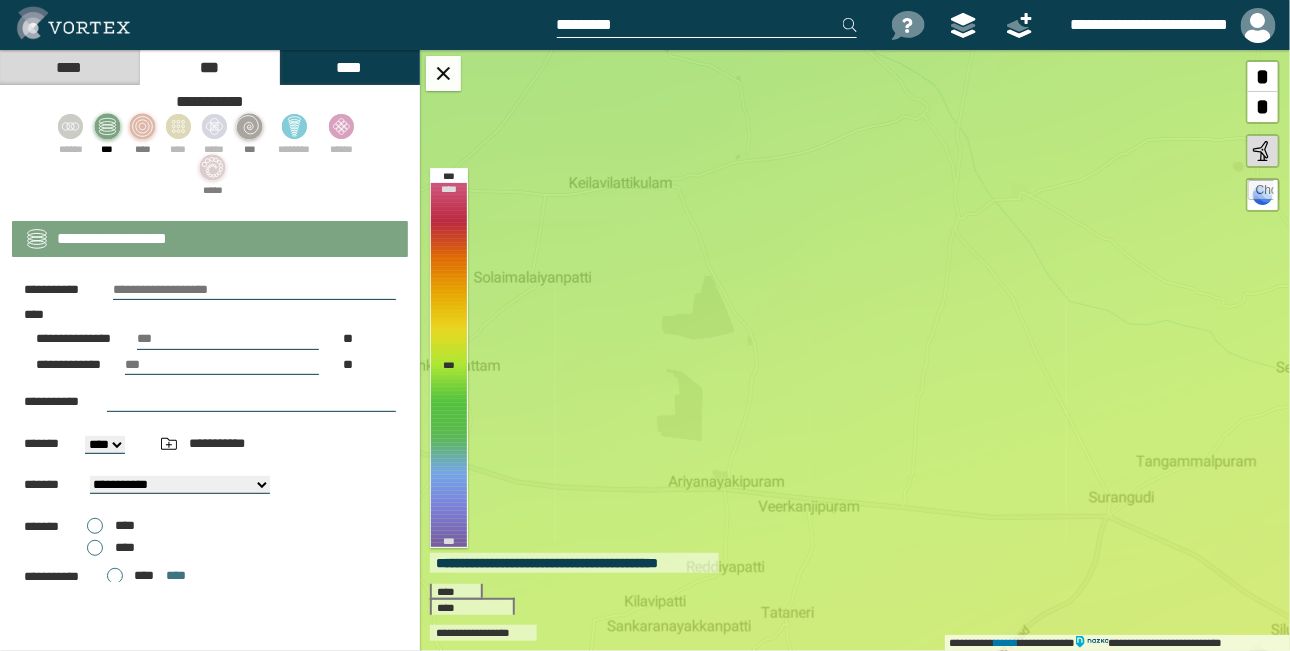 click at bounding box center (142, 136) 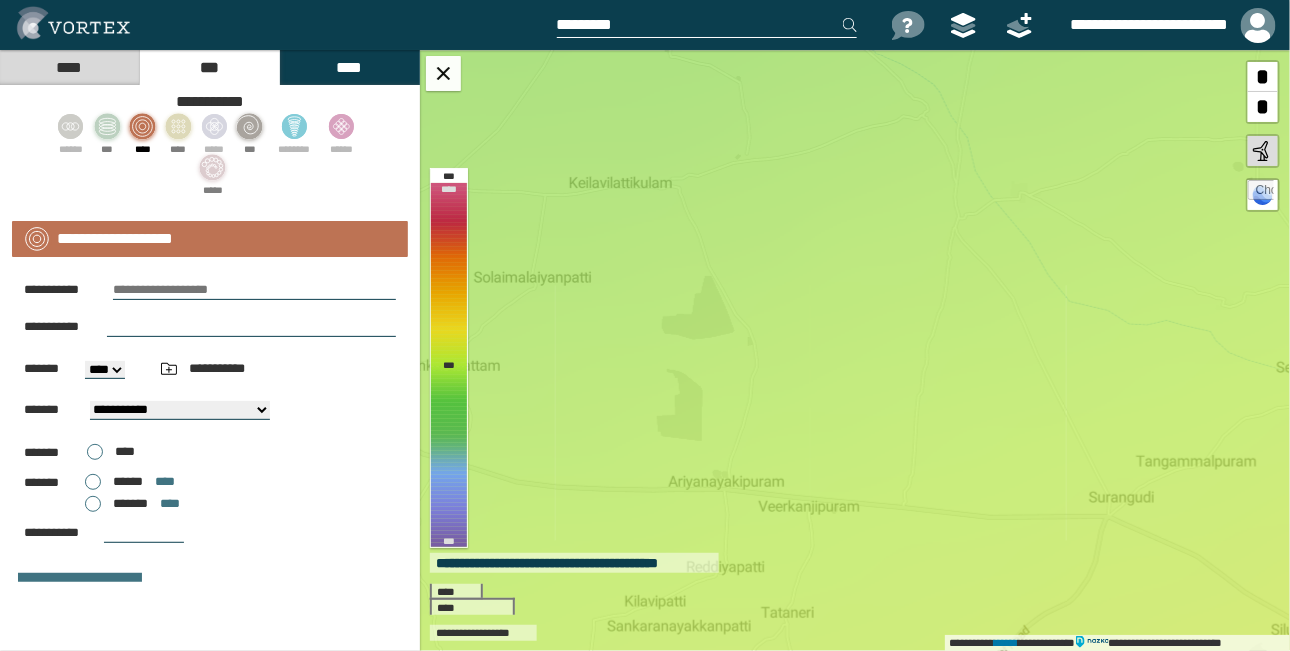 click at bounding box center (178, 126) 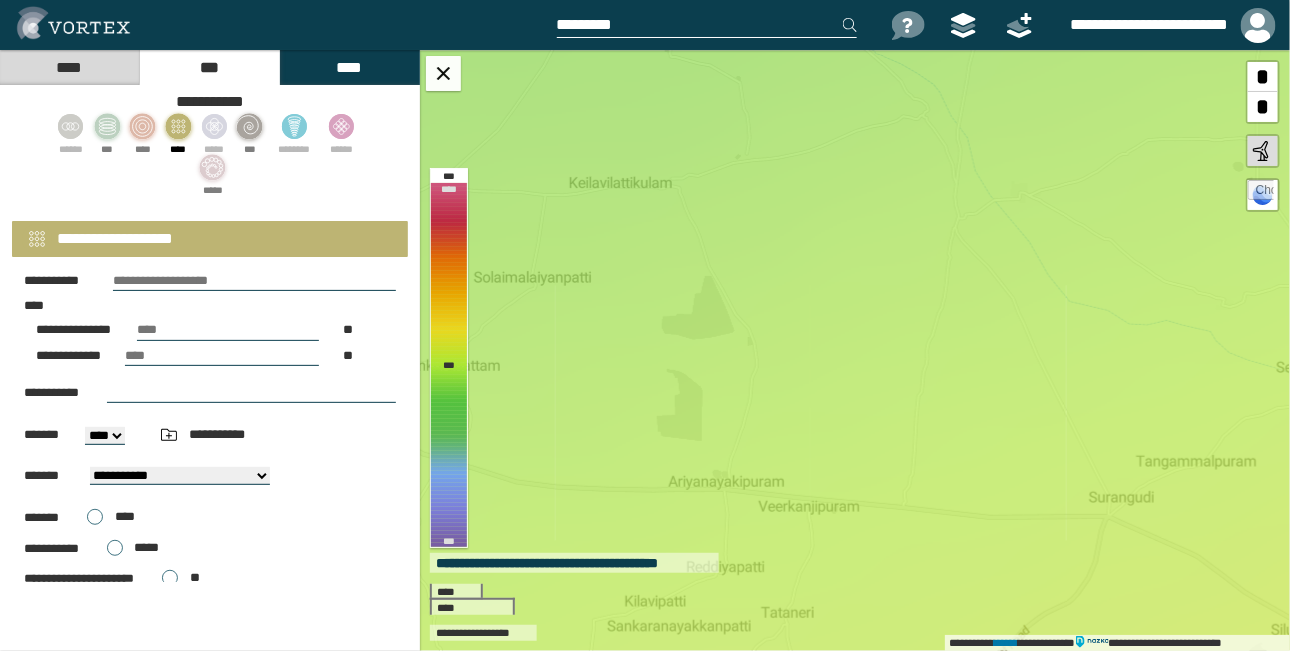 scroll, scrollTop: 0, scrollLeft: 0, axis: both 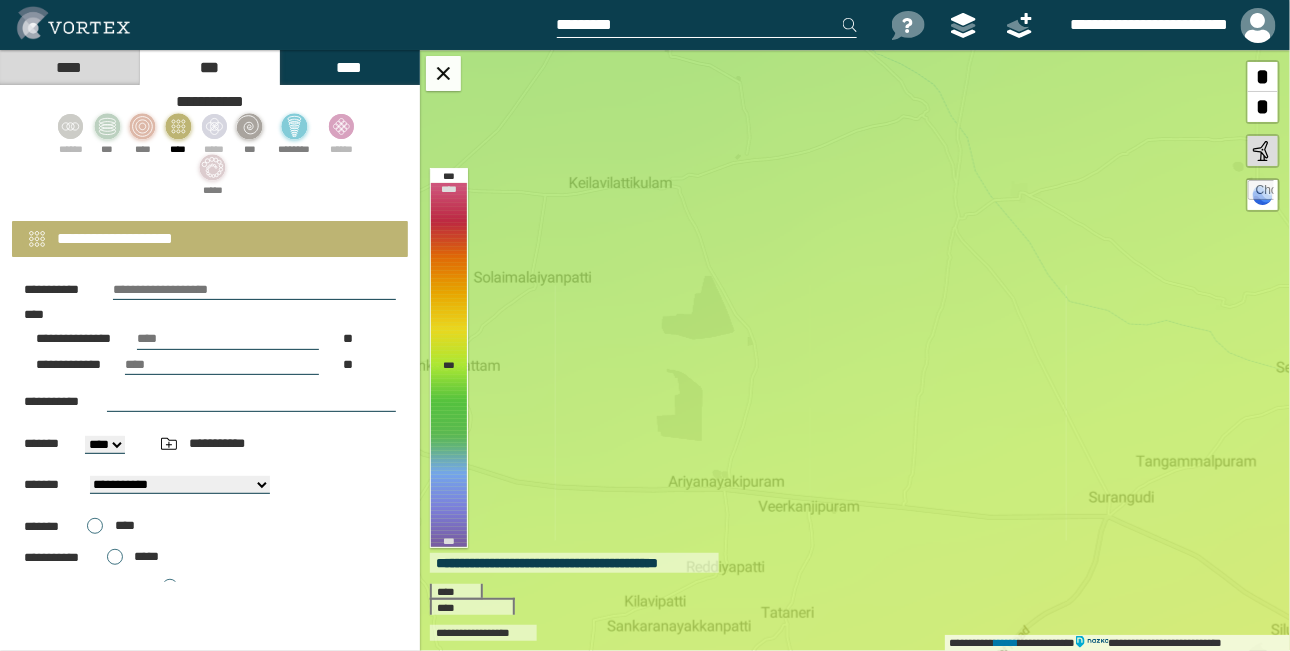 click at bounding box center [294, 131] 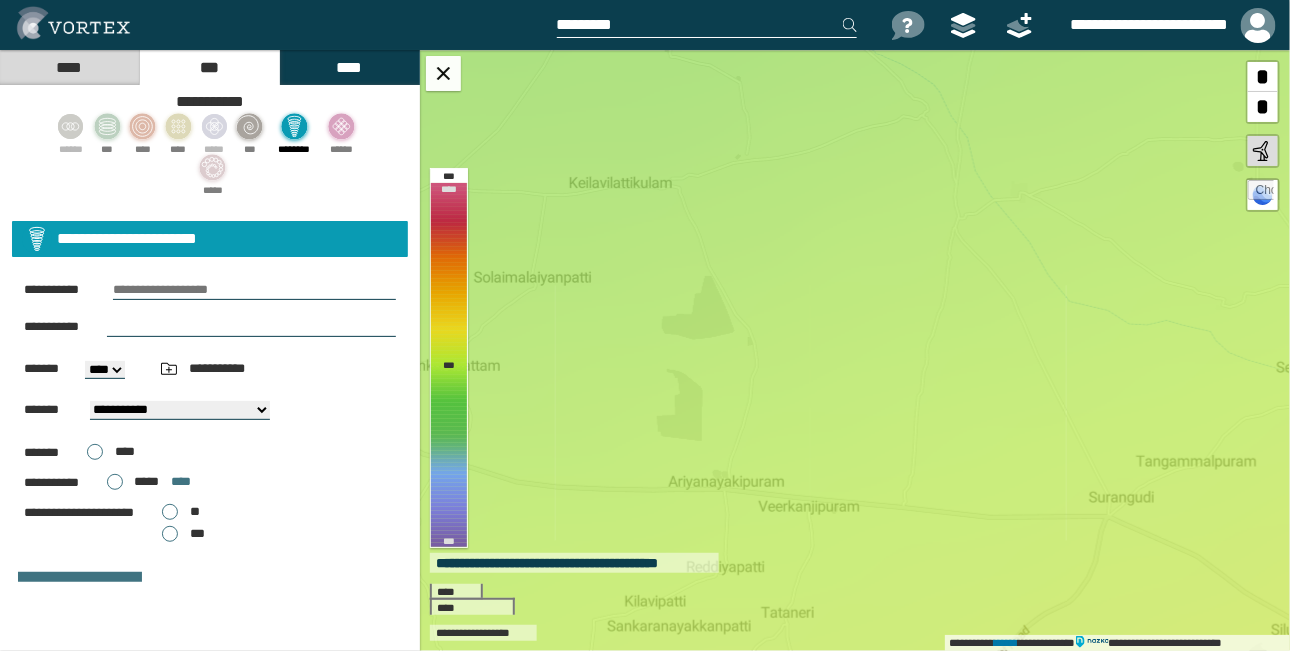 click at bounding box center (342, 126) 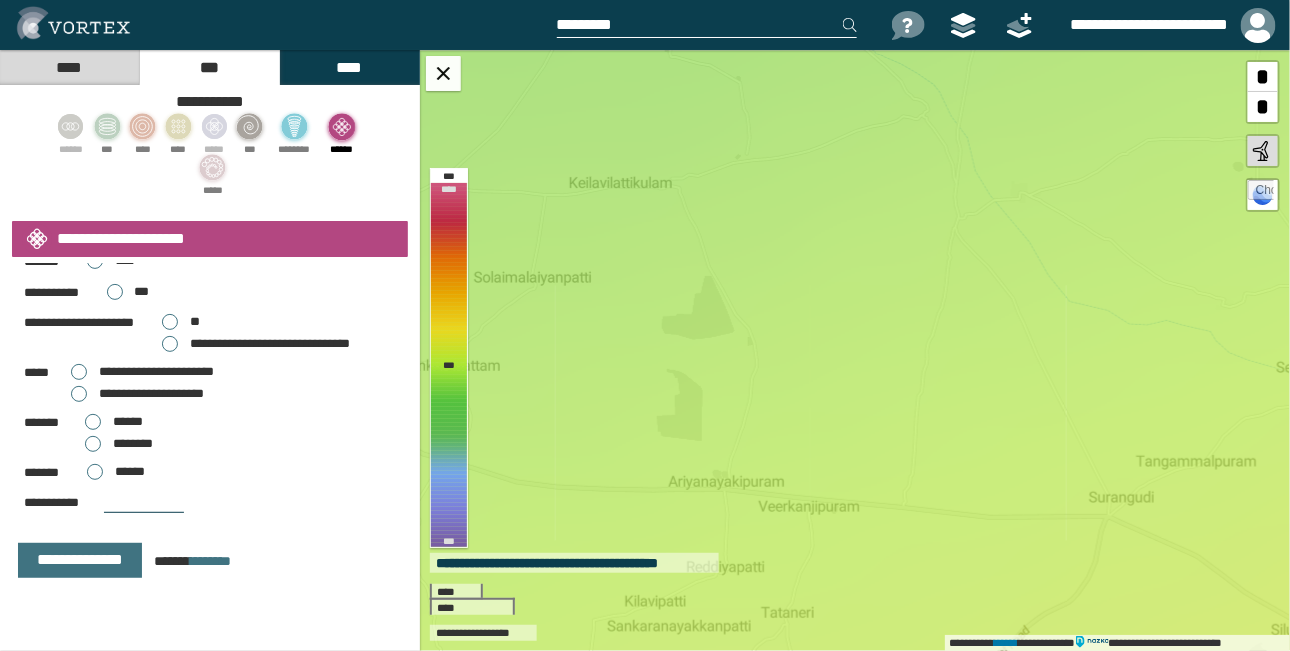 scroll, scrollTop: 0, scrollLeft: 0, axis: both 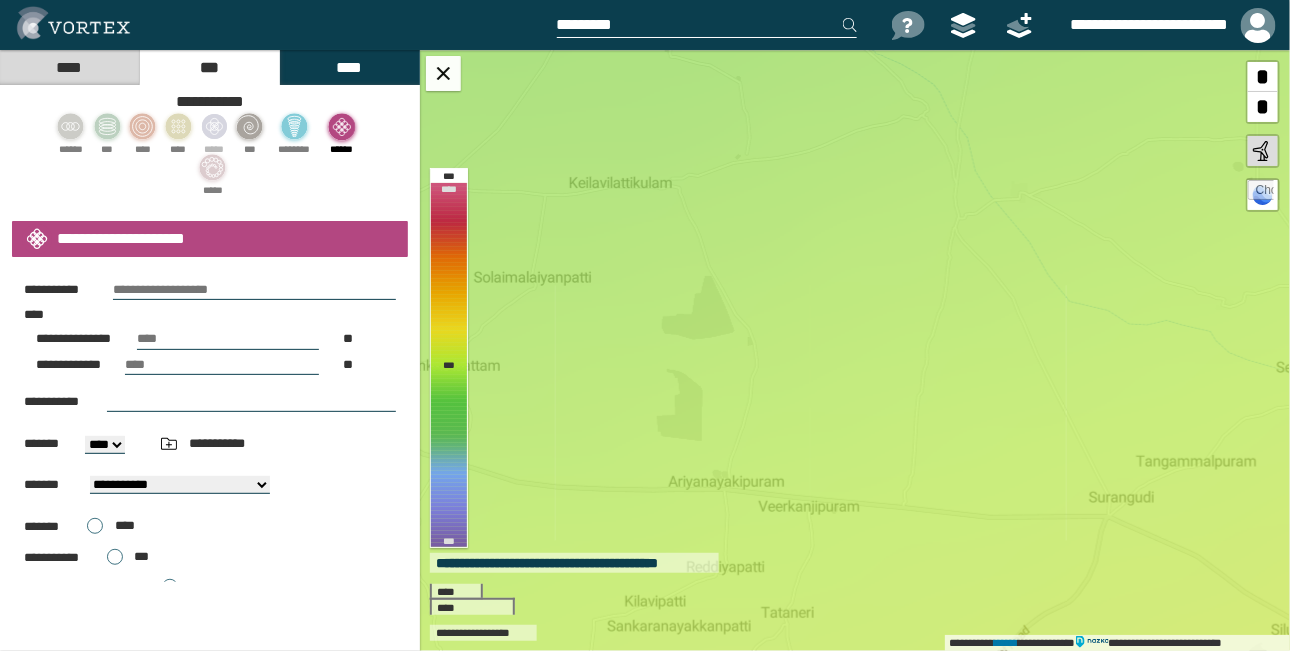click at bounding box center (76, 126) 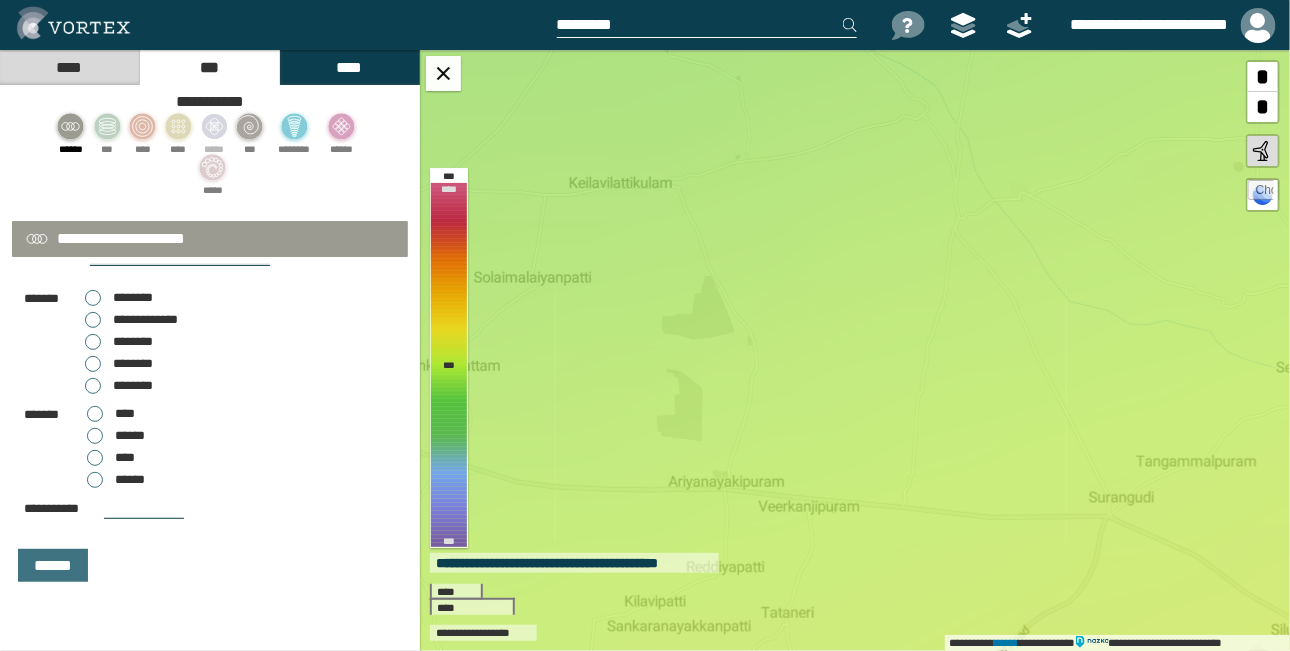 scroll, scrollTop: 160, scrollLeft: 0, axis: vertical 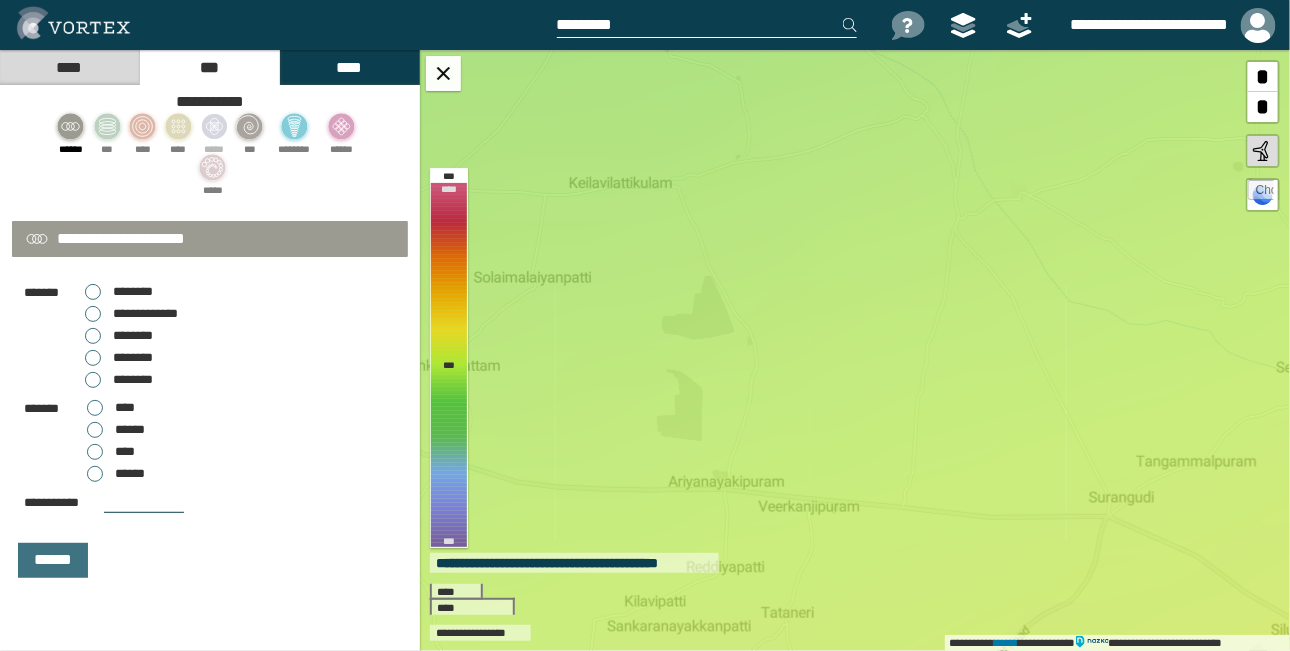 click on "********" at bounding box center (119, 336) 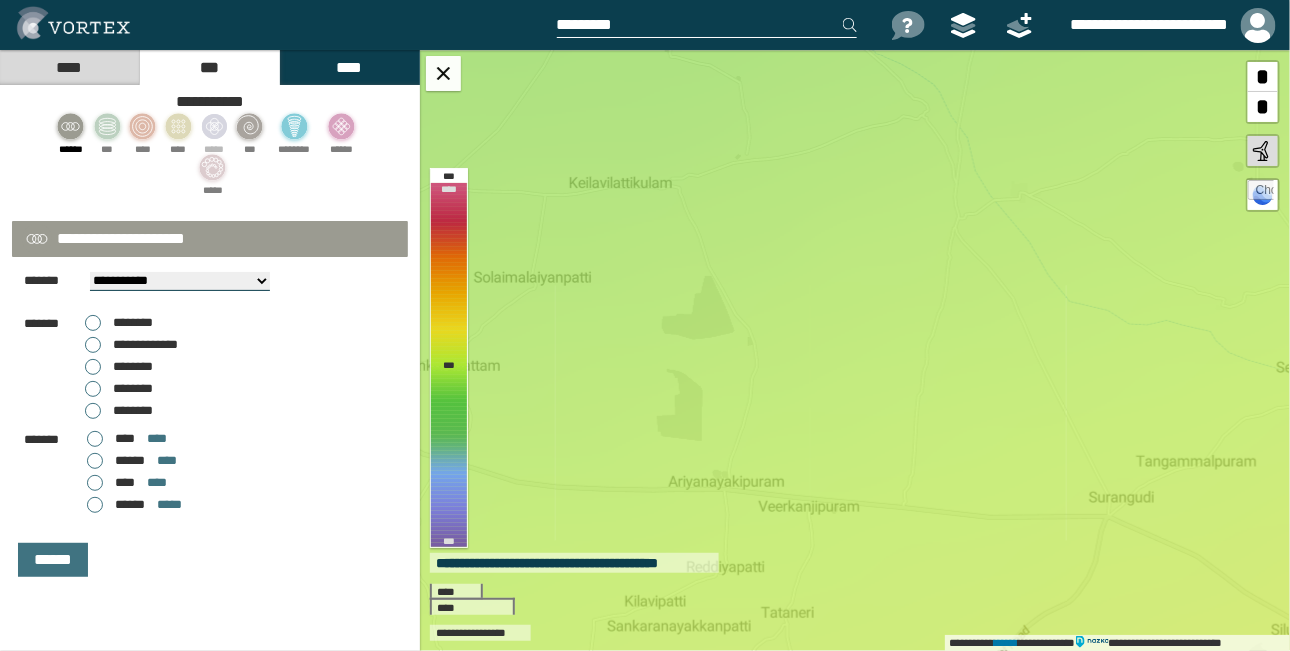 click on "********" at bounding box center (119, 389) 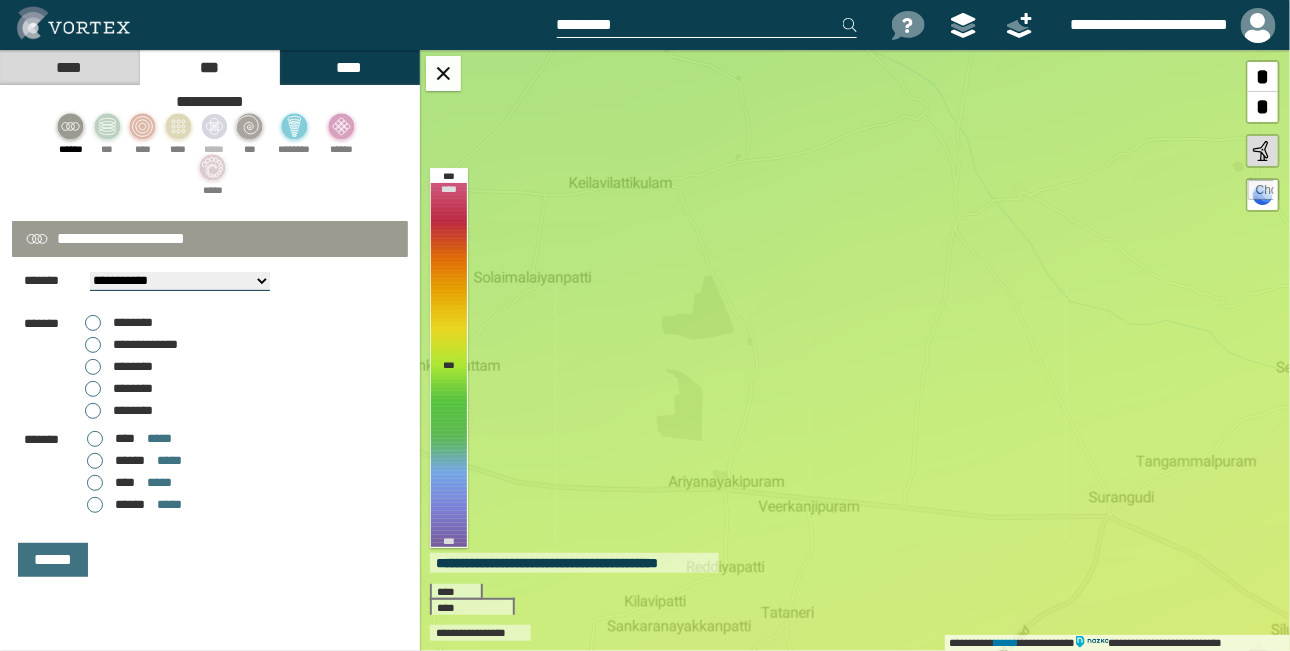 click on "********" at bounding box center (119, 411) 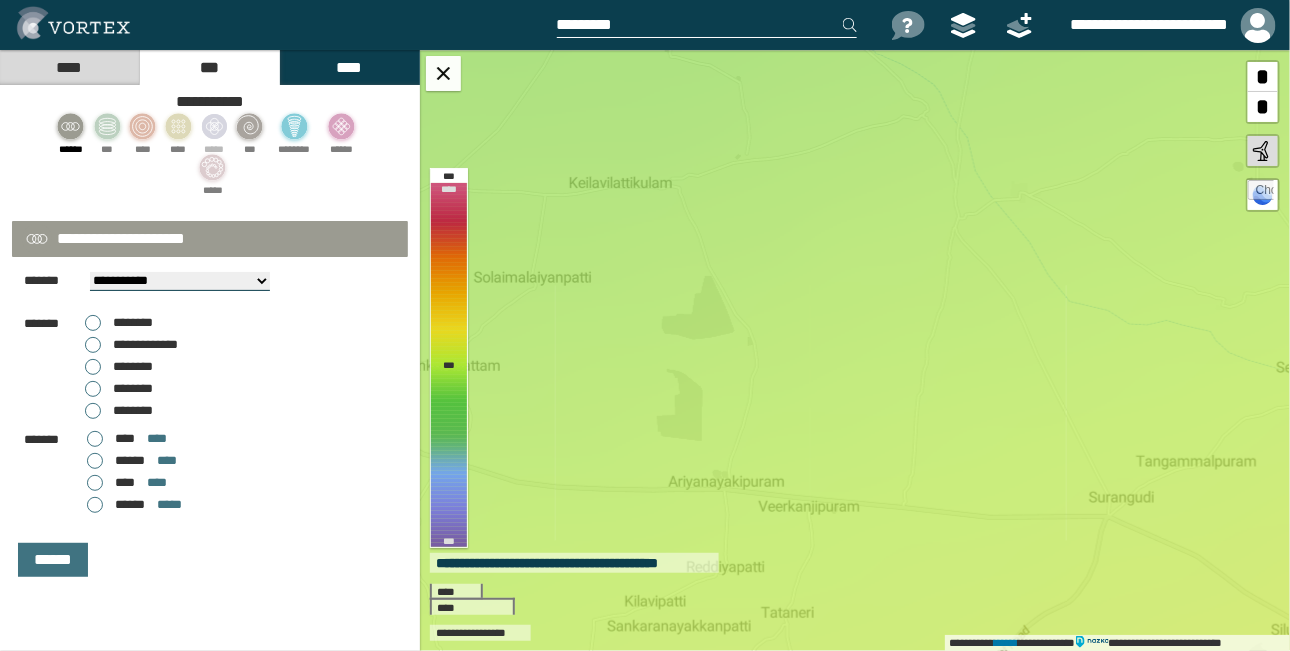 click on "**********" at bounding box center [131, 345] 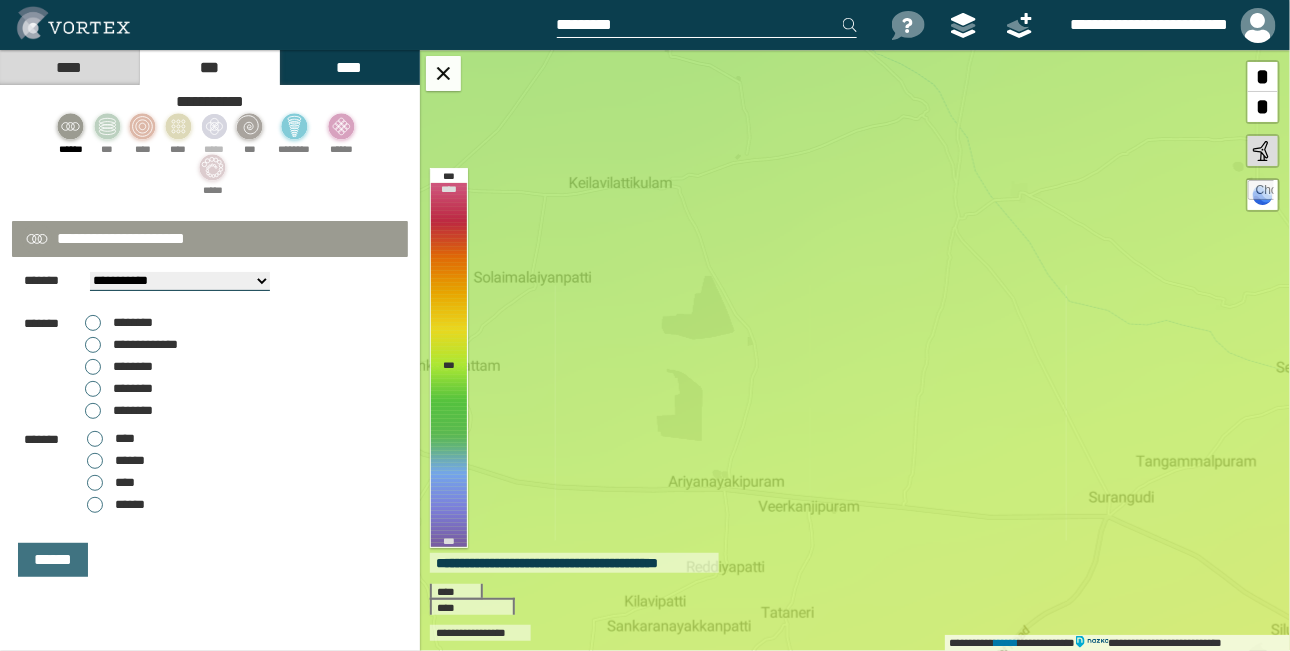 click on "********" at bounding box center [119, 323] 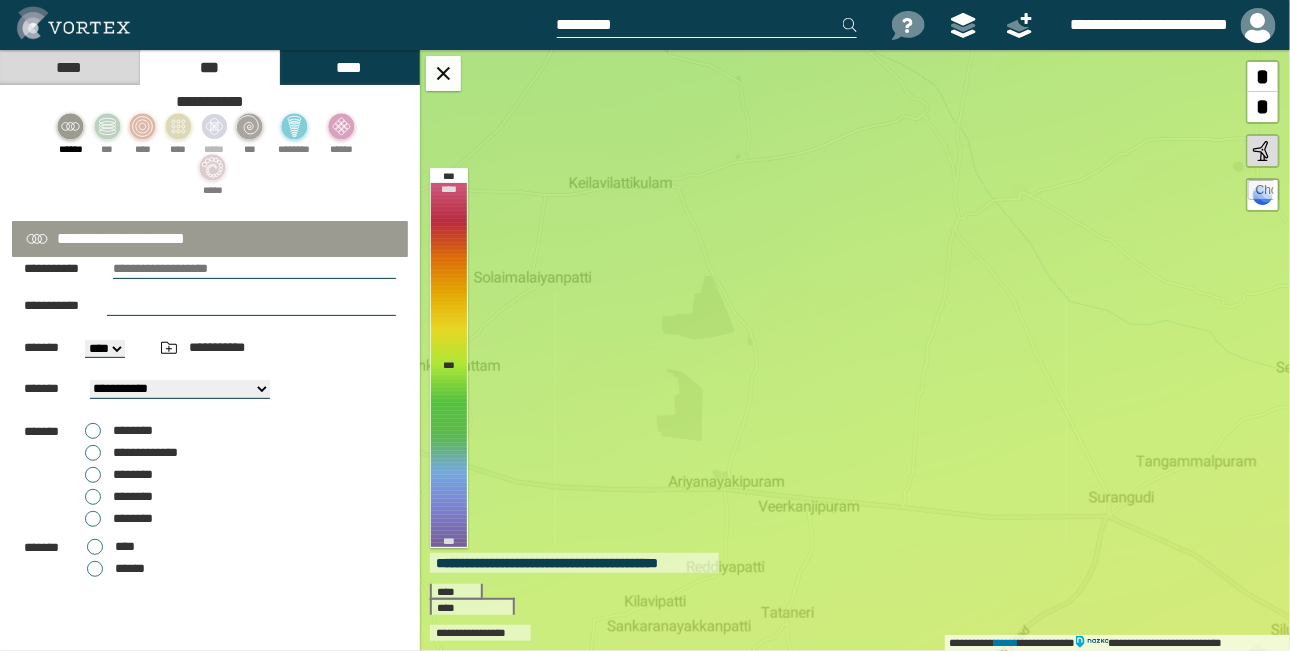 scroll, scrollTop: 0, scrollLeft: 0, axis: both 